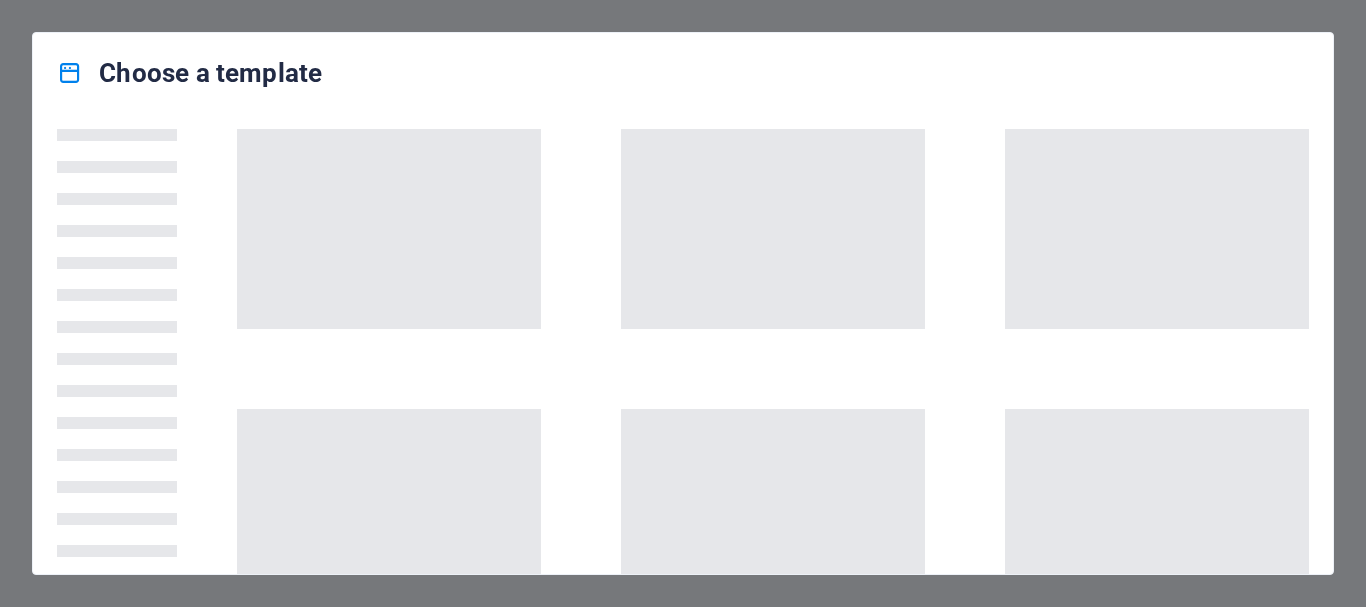 scroll, scrollTop: 0, scrollLeft: 0, axis: both 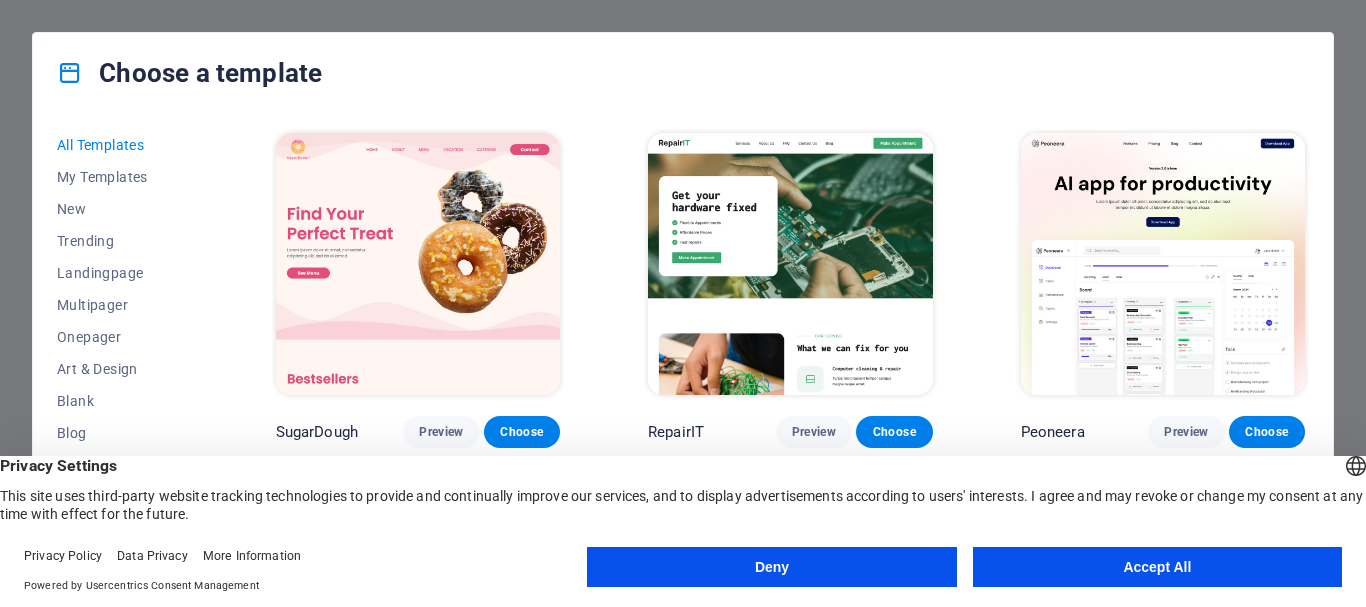 click on "Accept All" at bounding box center (1157, 567) 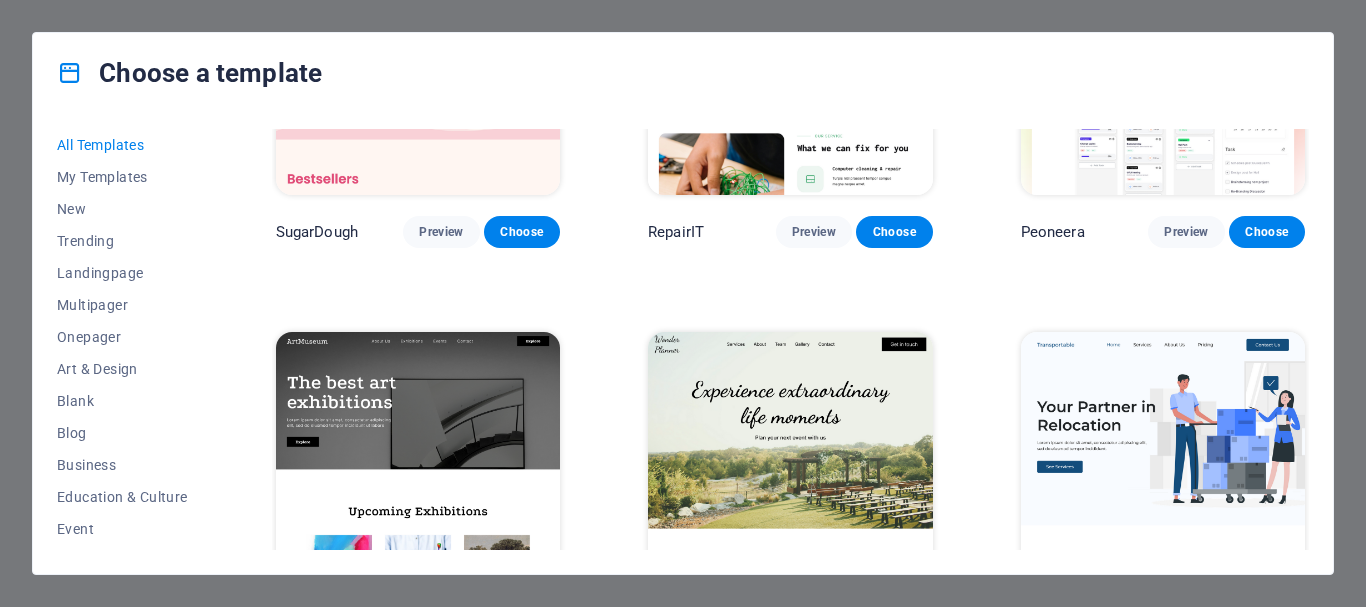 scroll, scrollTop: 0, scrollLeft: 0, axis: both 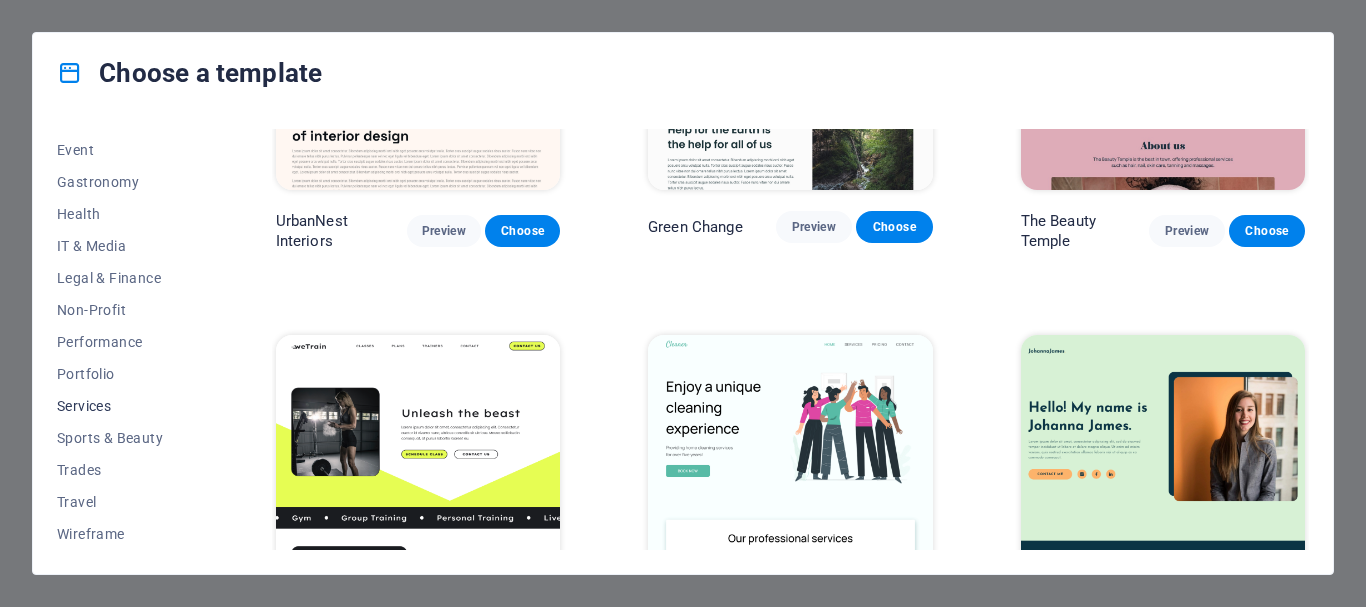drag, startPoint x: 82, startPoint y: 418, endPoint x: 81, endPoint y: 406, distance: 12.0415945 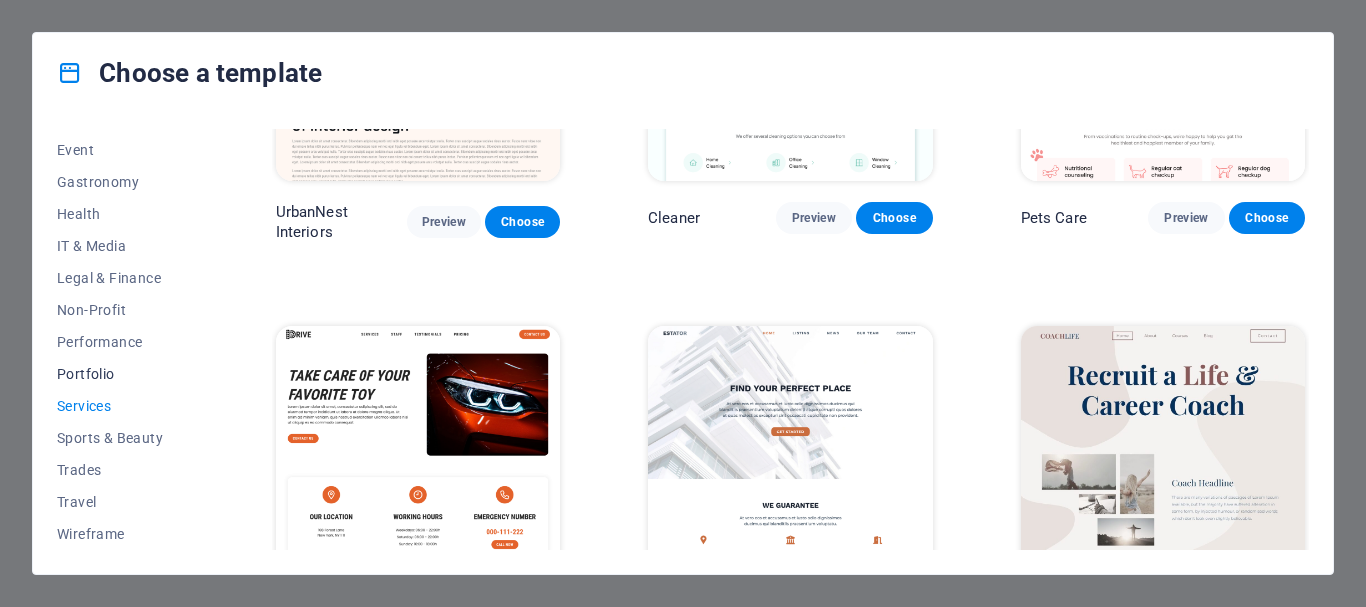 click on "Portfolio" at bounding box center [122, 374] 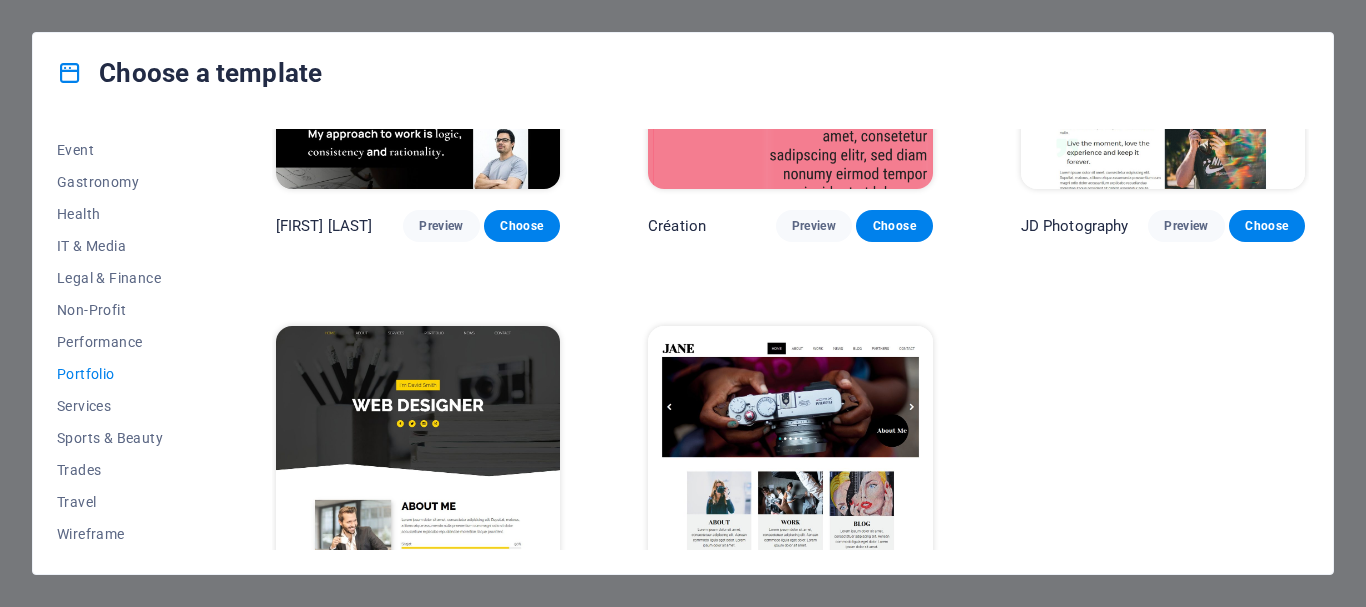 scroll, scrollTop: 216, scrollLeft: 0, axis: vertical 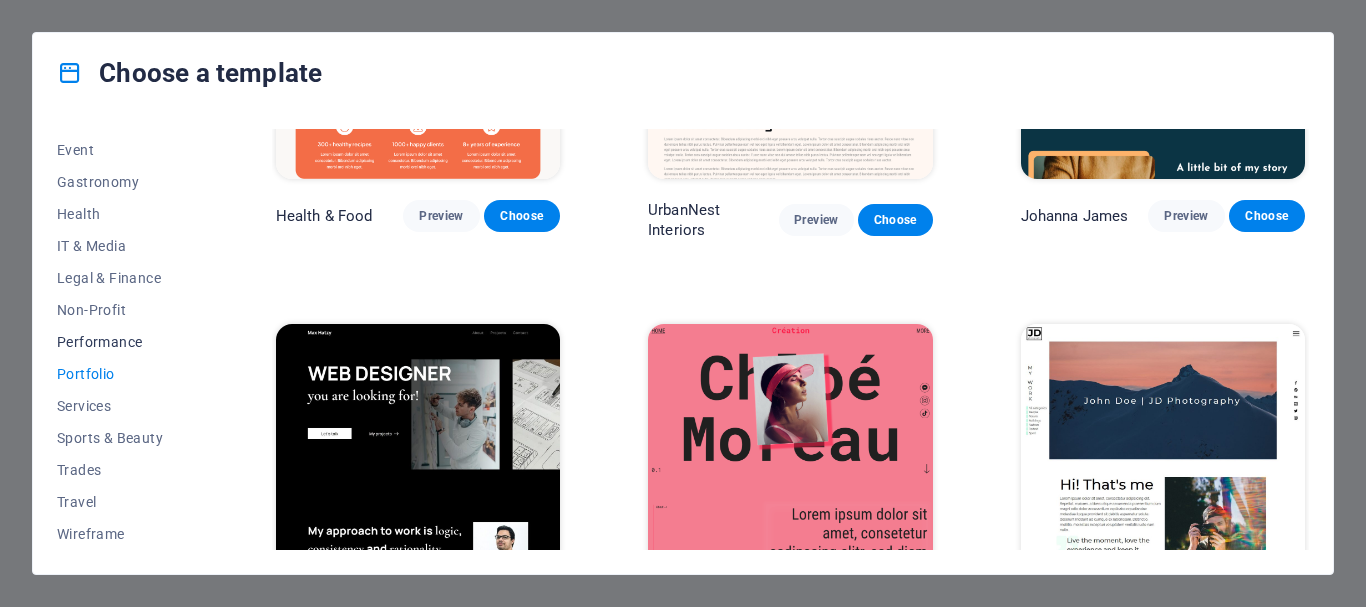 click on "Performance" at bounding box center (122, 342) 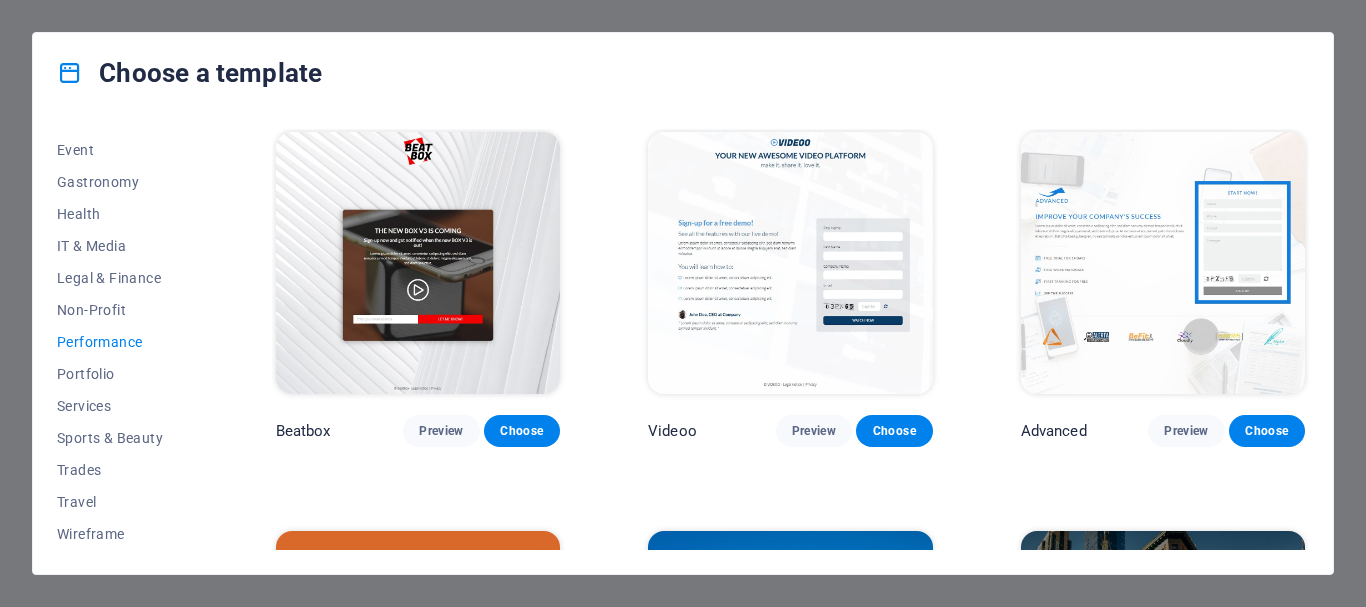 scroll, scrollTop: 0, scrollLeft: 0, axis: both 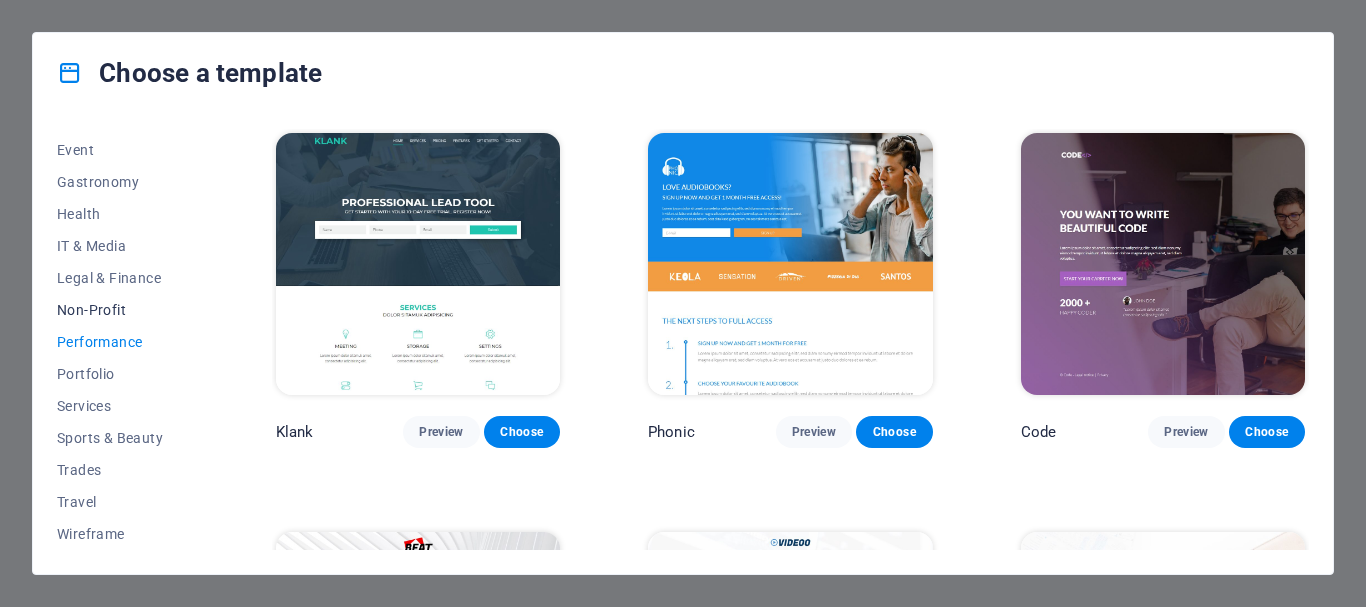 click on "Non-Profit" at bounding box center (122, 310) 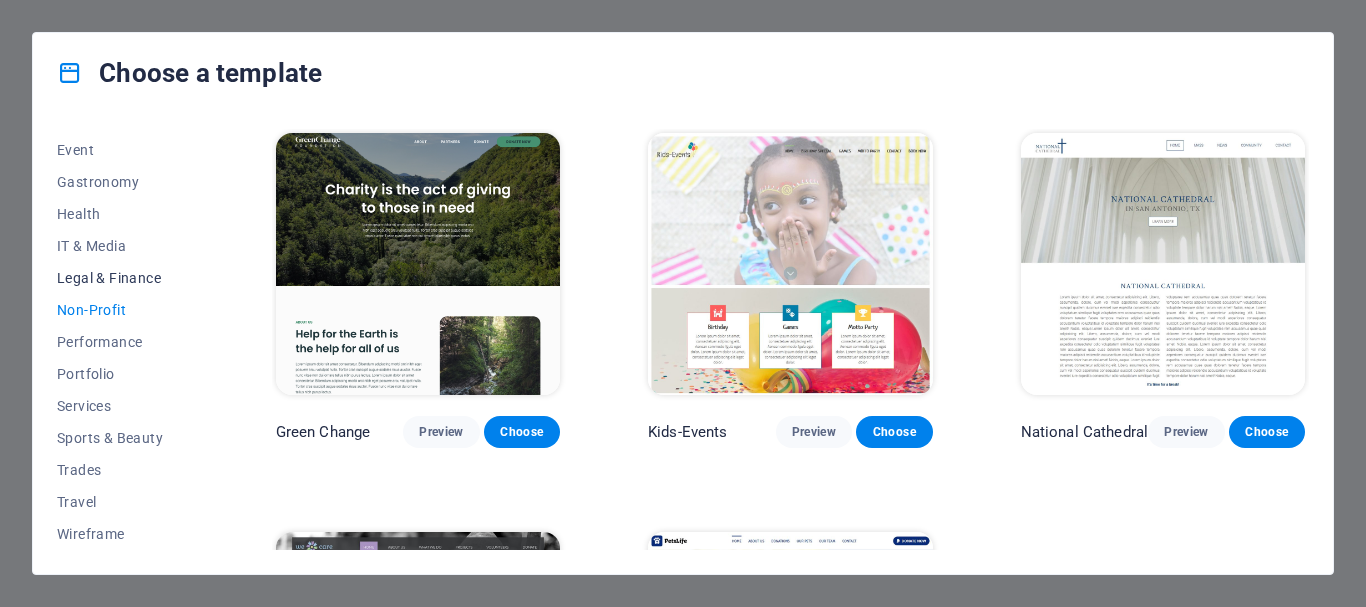 click on "Legal & Finance" at bounding box center (122, 278) 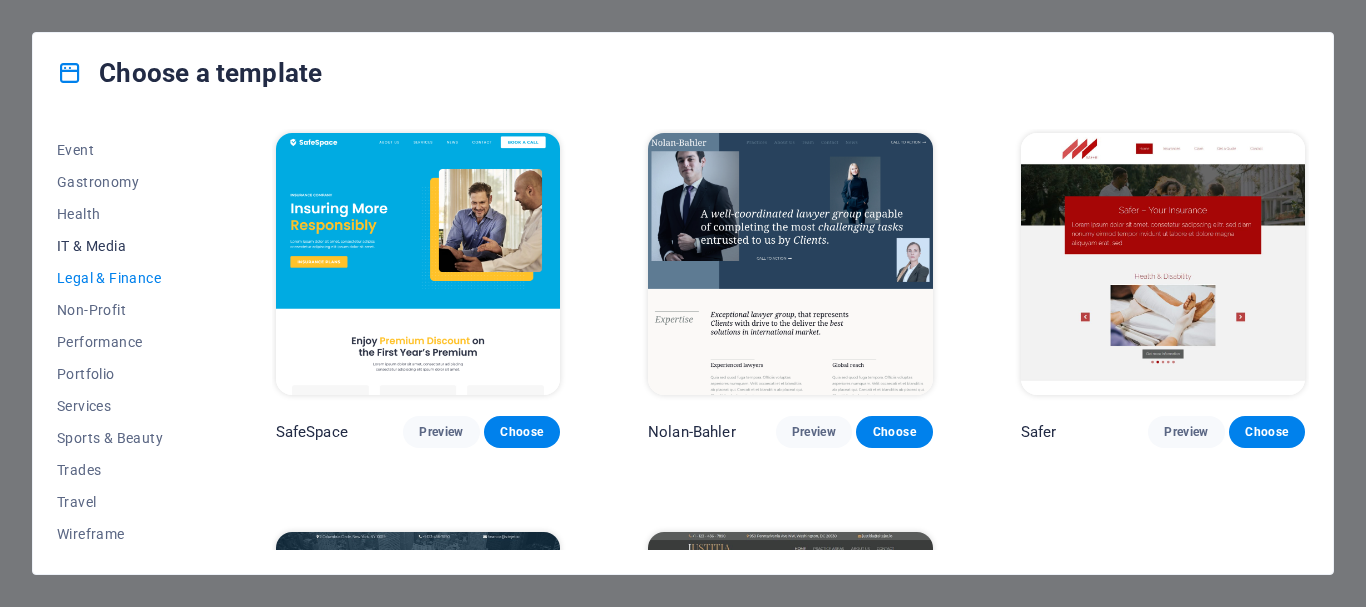 click on "IT & Media" at bounding box center (122, 246) 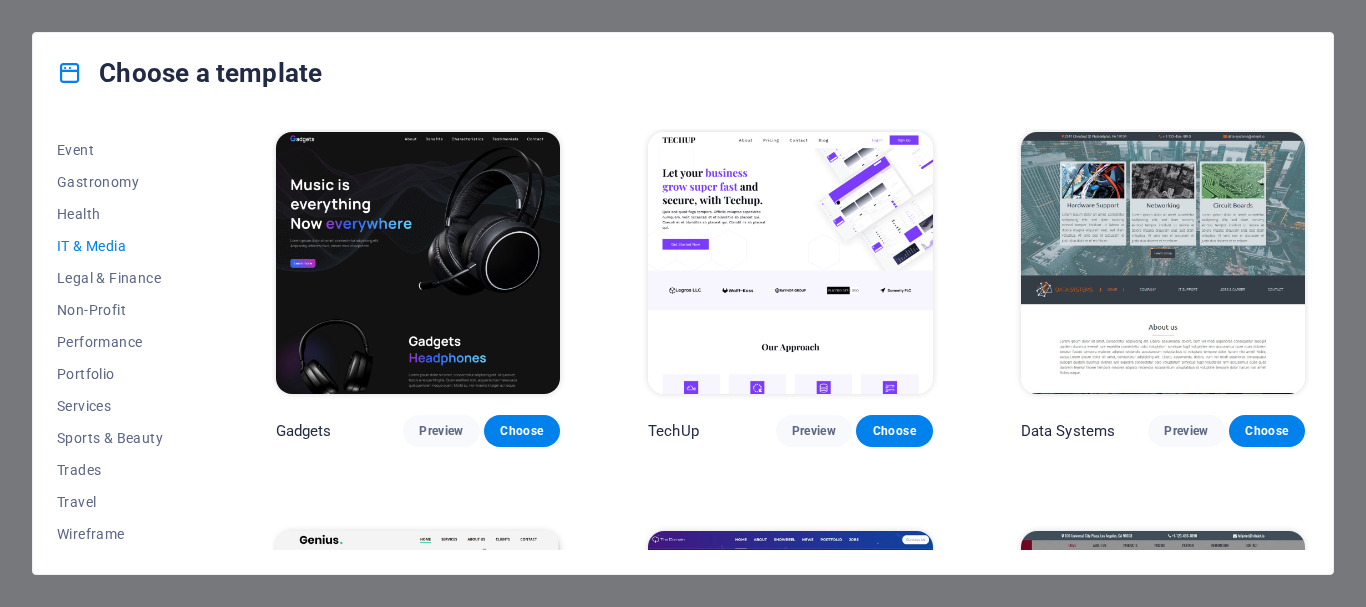scroll, scrollTop: 800, scrollLeft: 0, axis: vertical 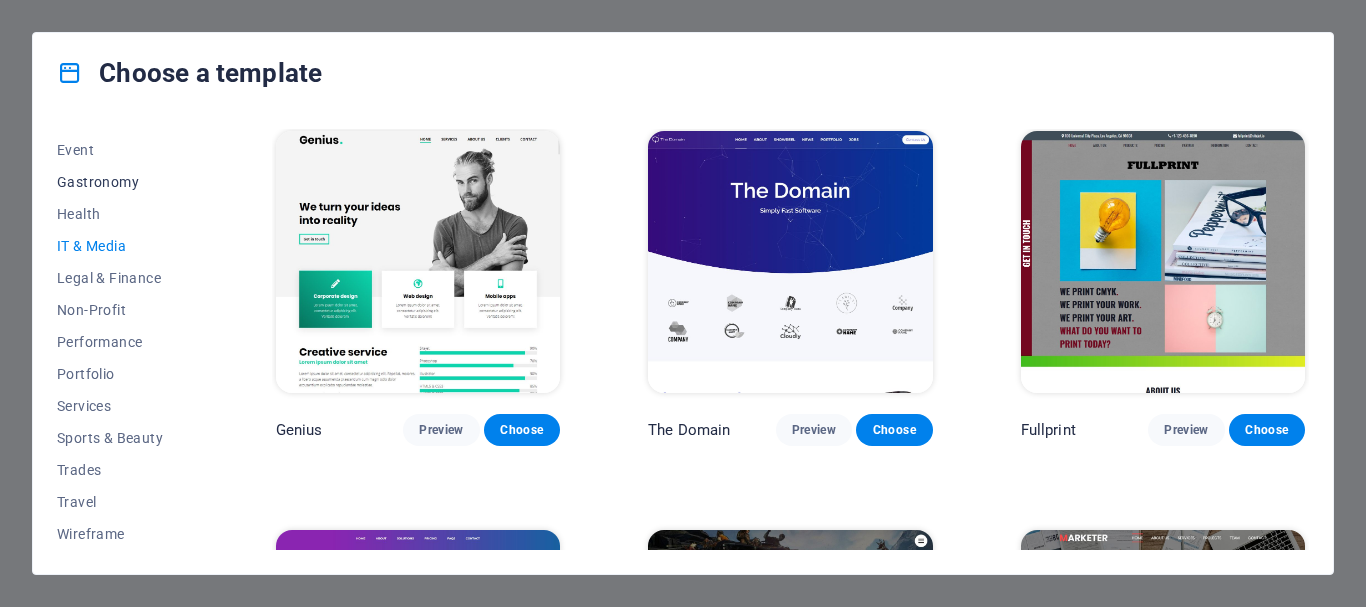 click on "Gastronomy" at bounding box center (122, 182) 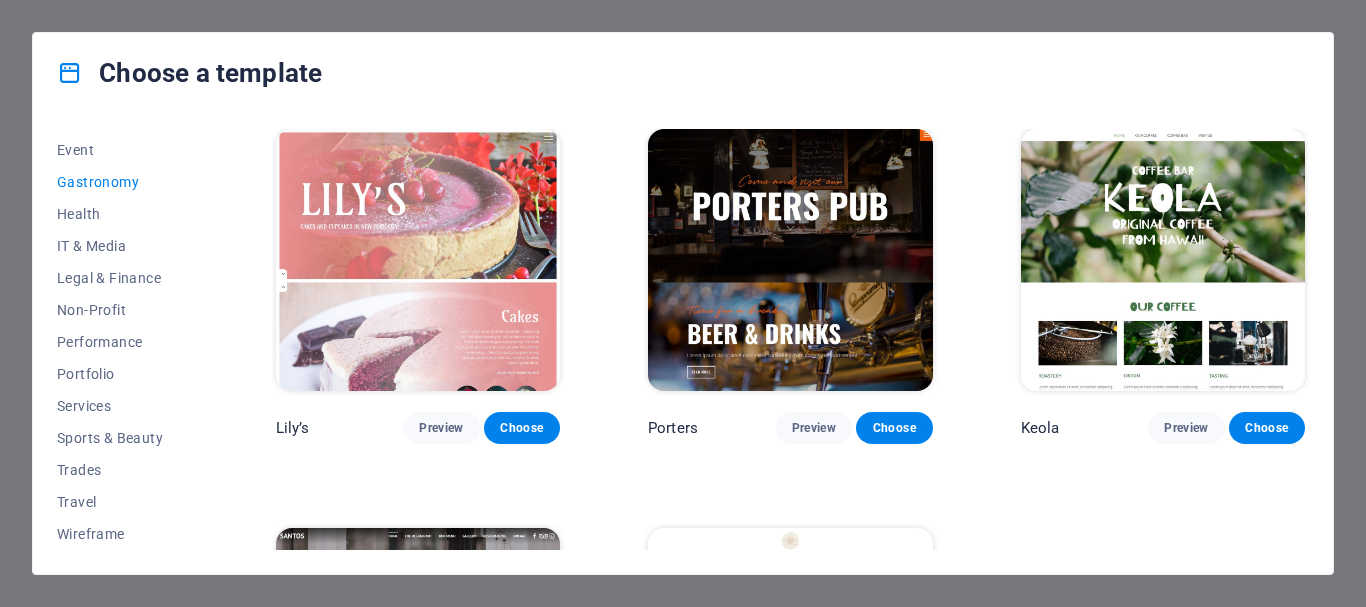 scroll, scrollTop: 1880, scrollLeft: 0, axis: vertical 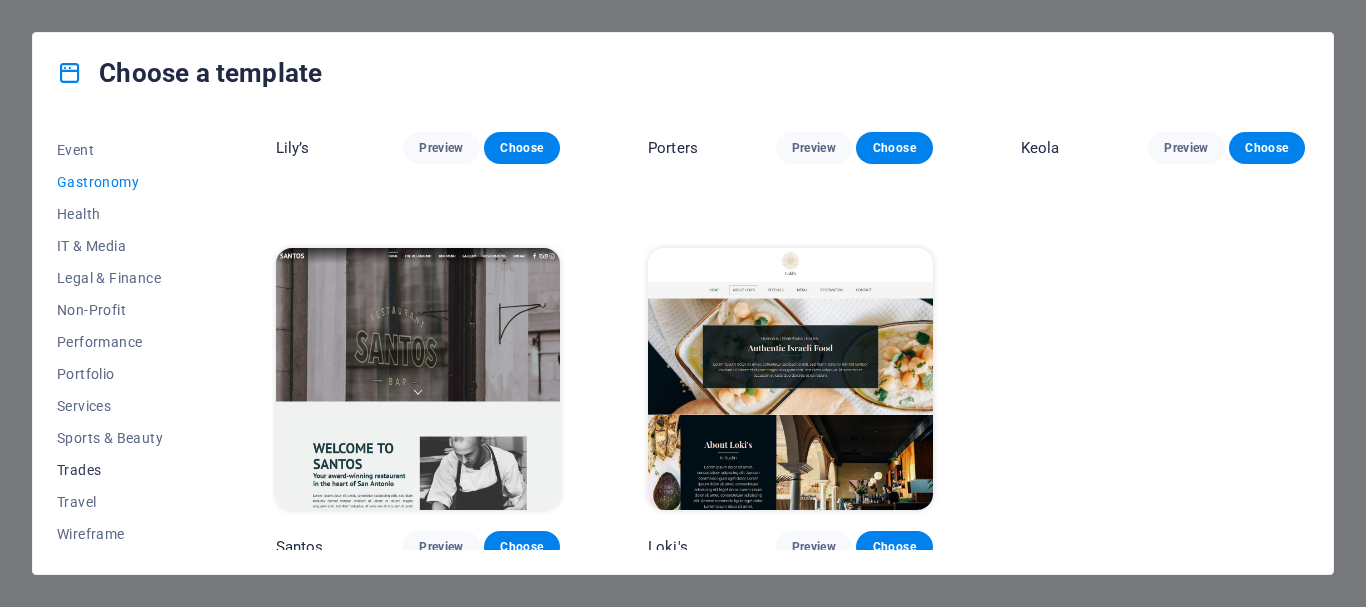 click on "Trades" at bounding box center (122, 470) 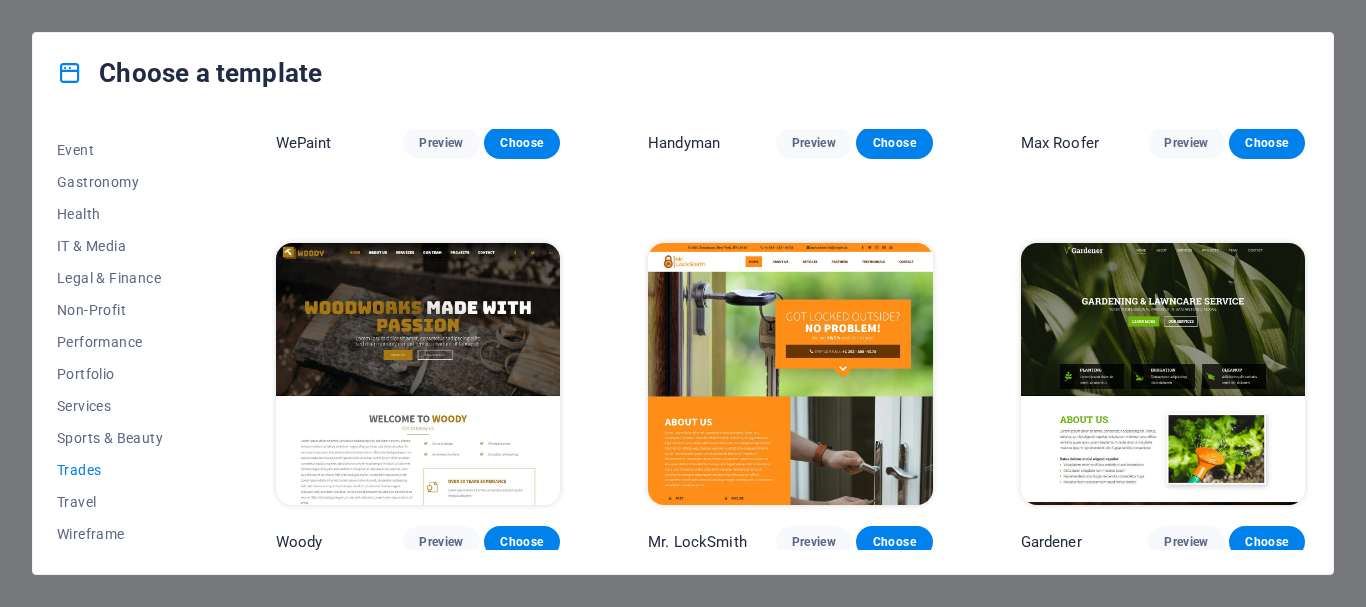scroll, scrollTop: 0, scrollLeft: 0, axis: both 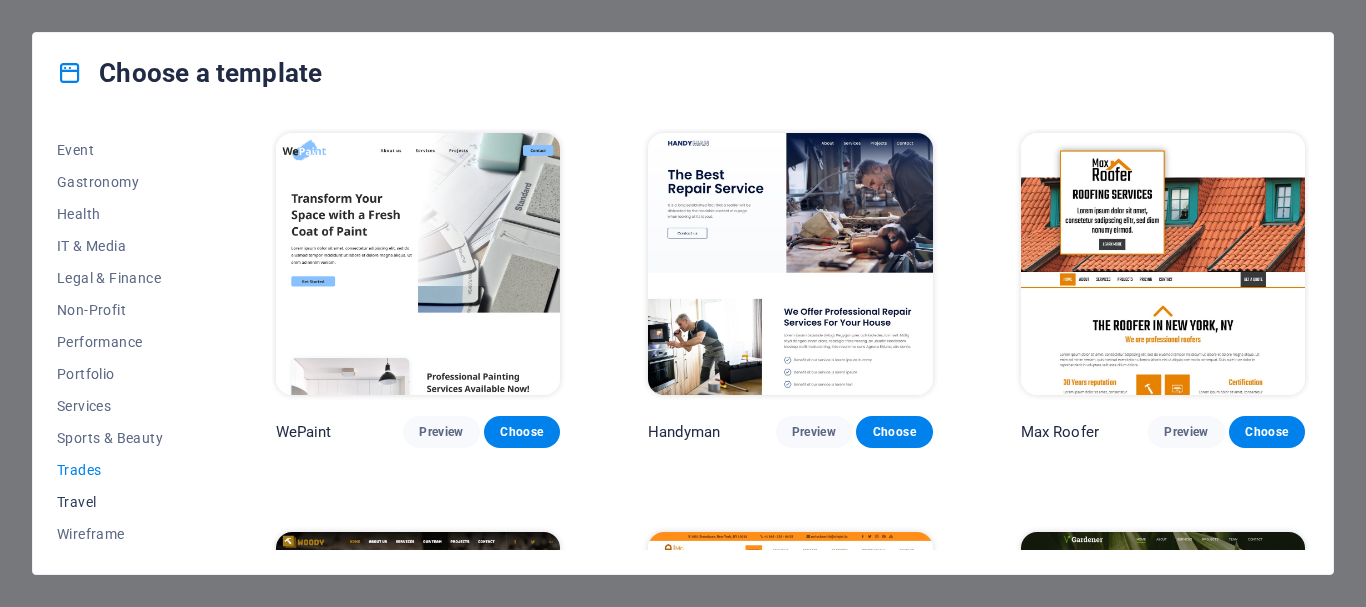 click on "Travel" at bounding box center (122, 502) 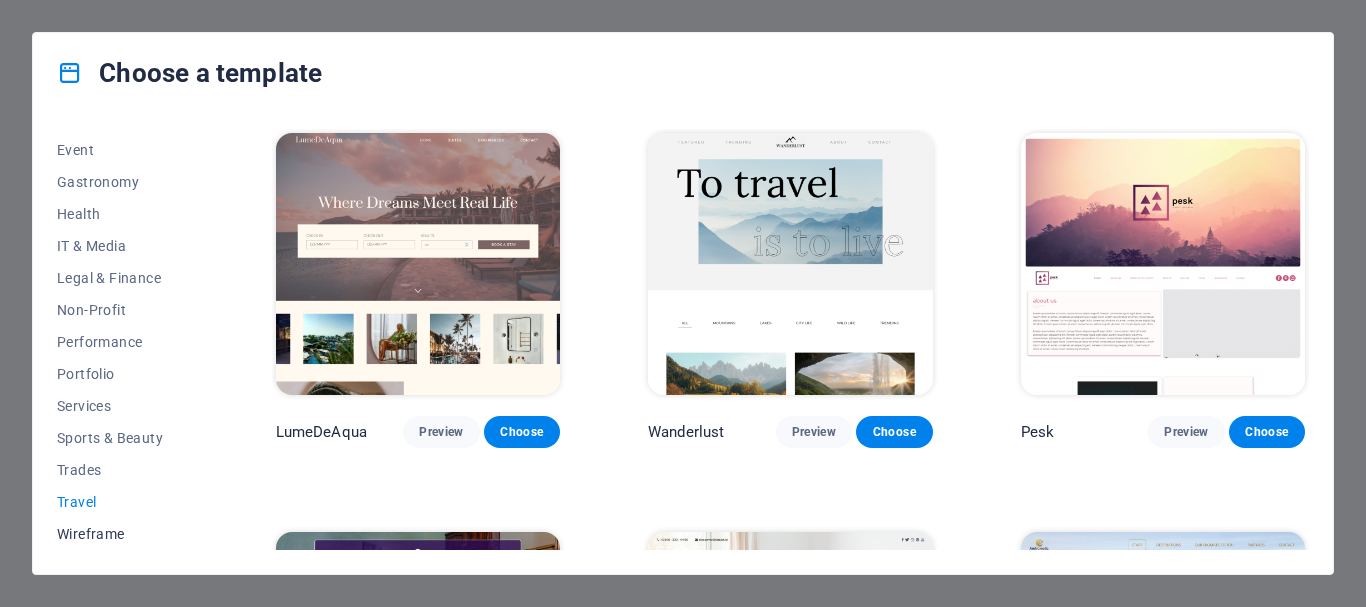 click on "Wireframe" at bounding box center (122, 534) 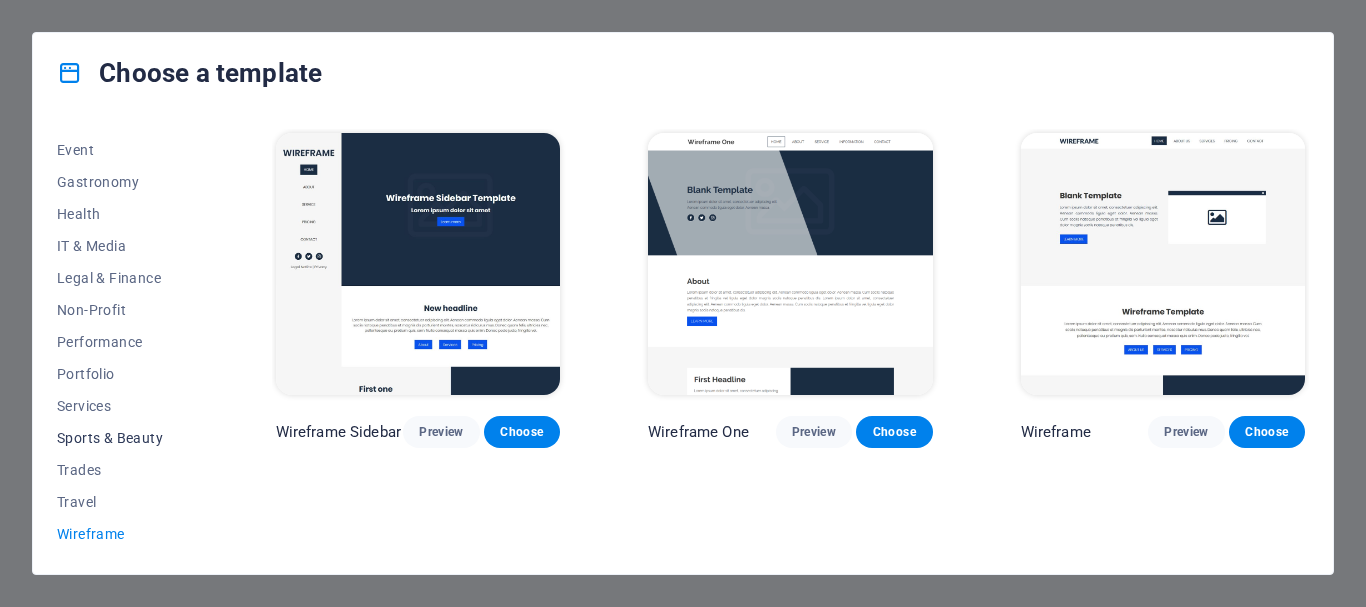click on "Sports & Beauty" at bounding box center [122, 438] 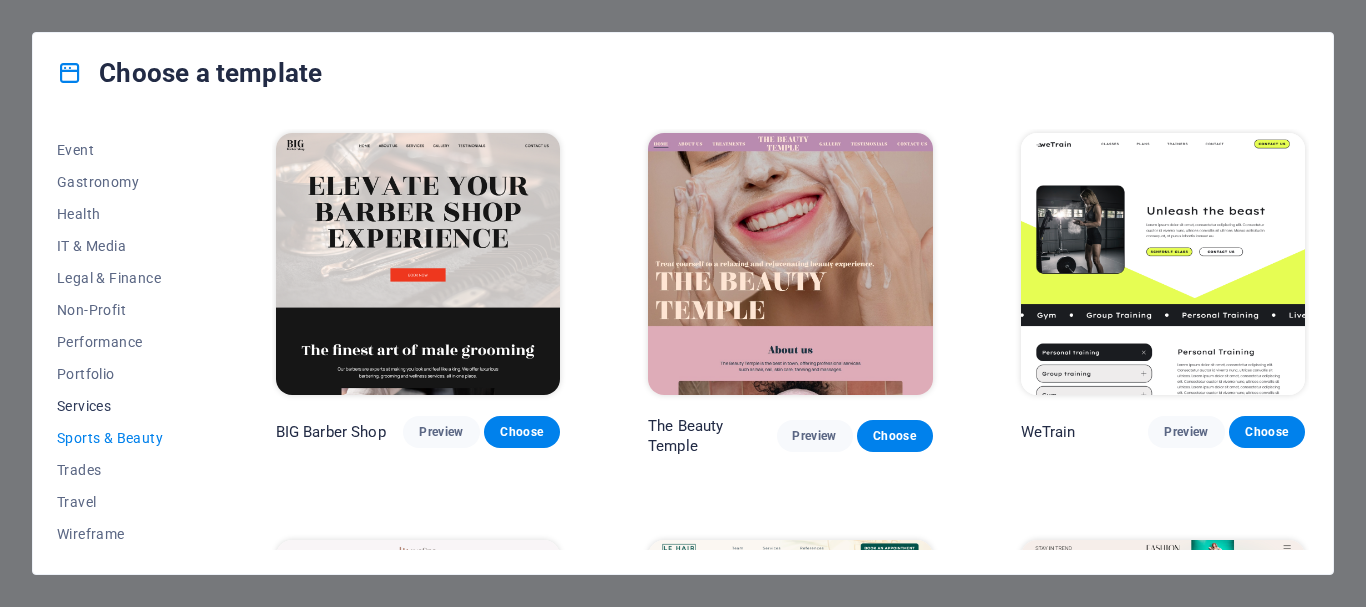 click on "Services" at bounding box center (122, 406) 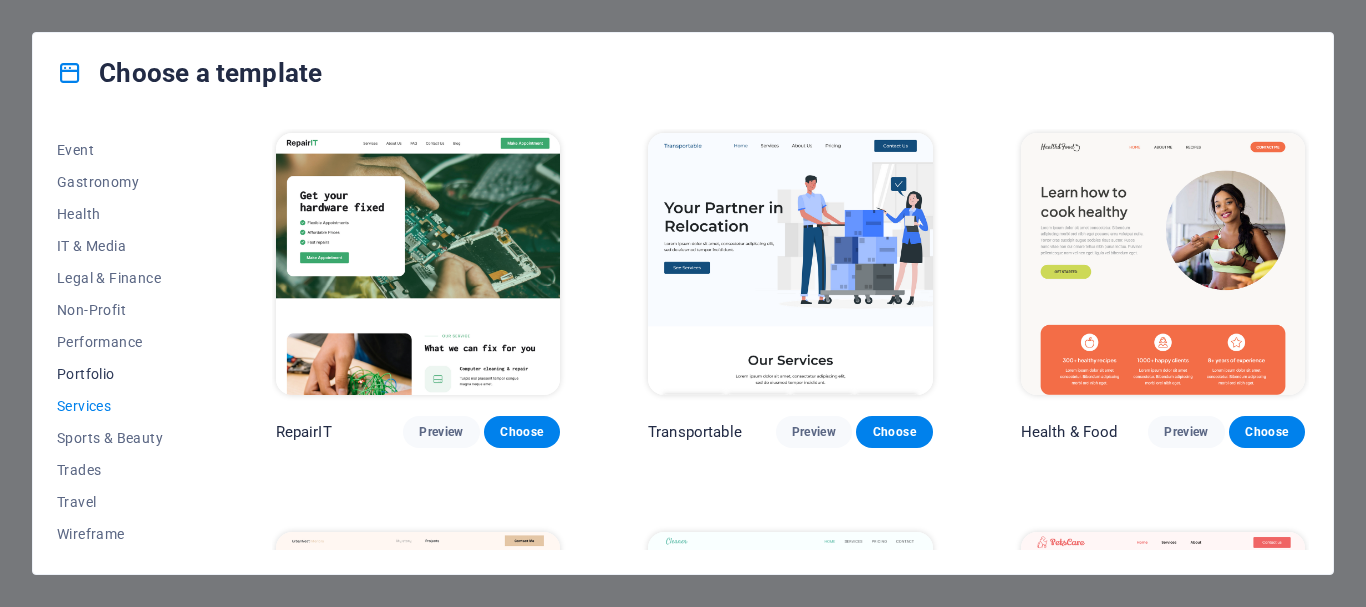 click on "Portfolio" at bounding box center (122, 374) 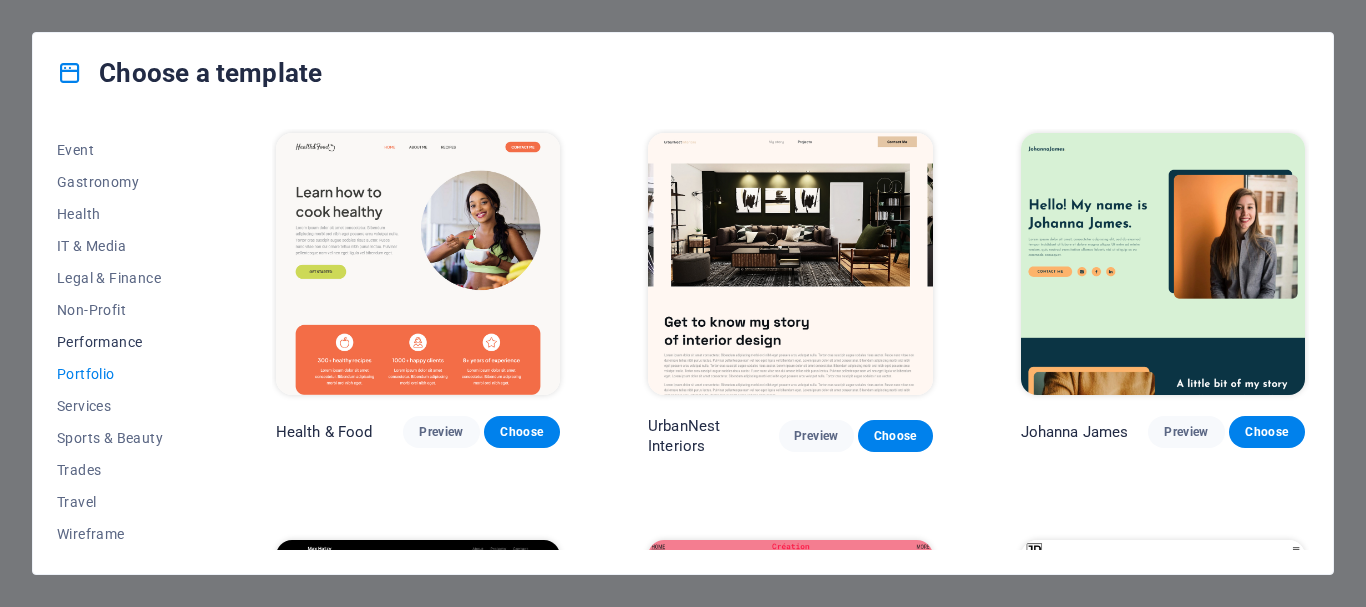 click on "Performance" at bounding box center (122, 342) 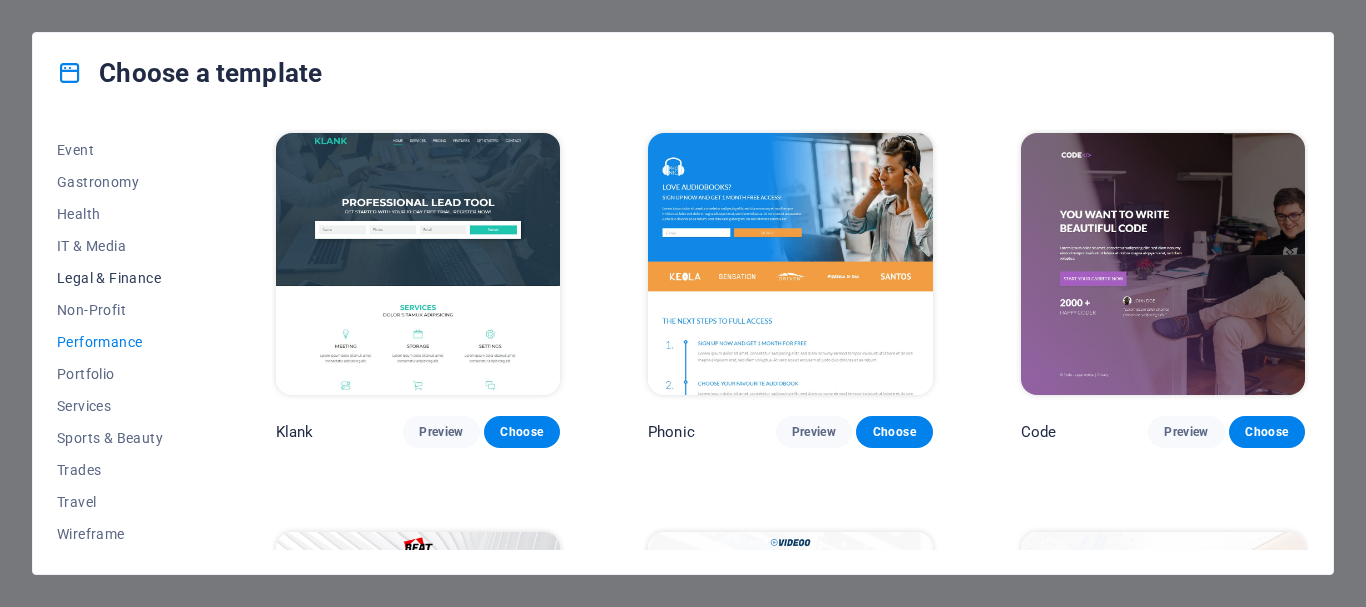 scroll, scrollTop: 179, scrollLeft: 0, axis: vertical 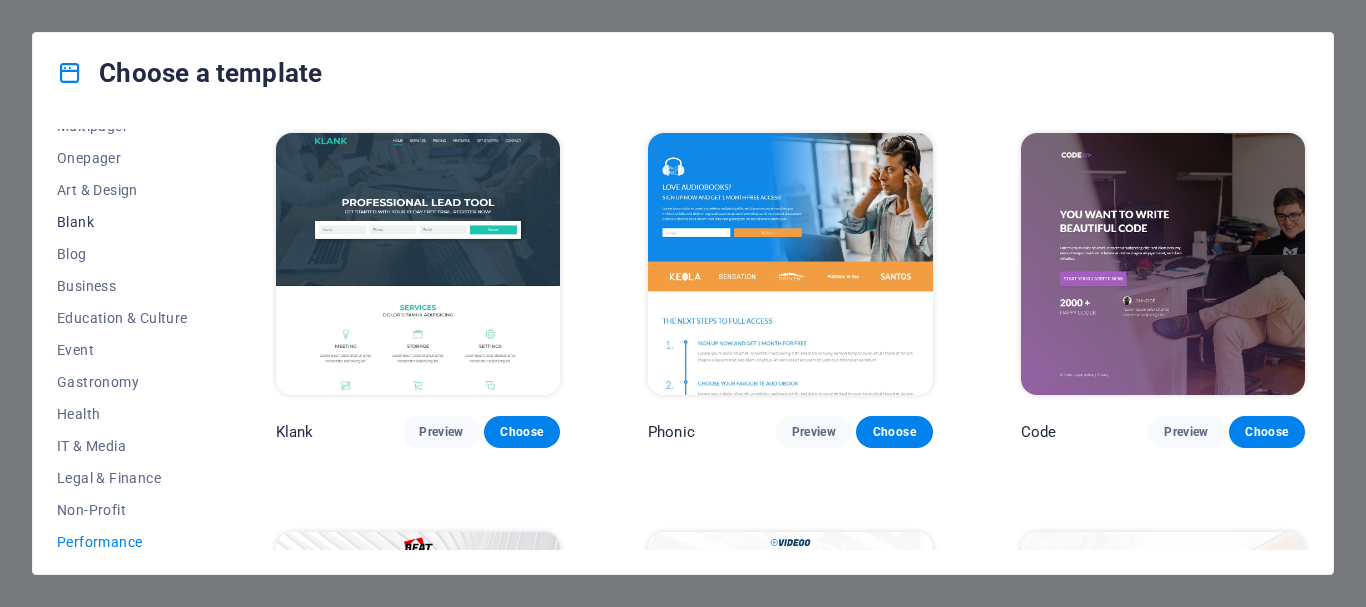 click on "Blank" at bounding box center [122, 222] 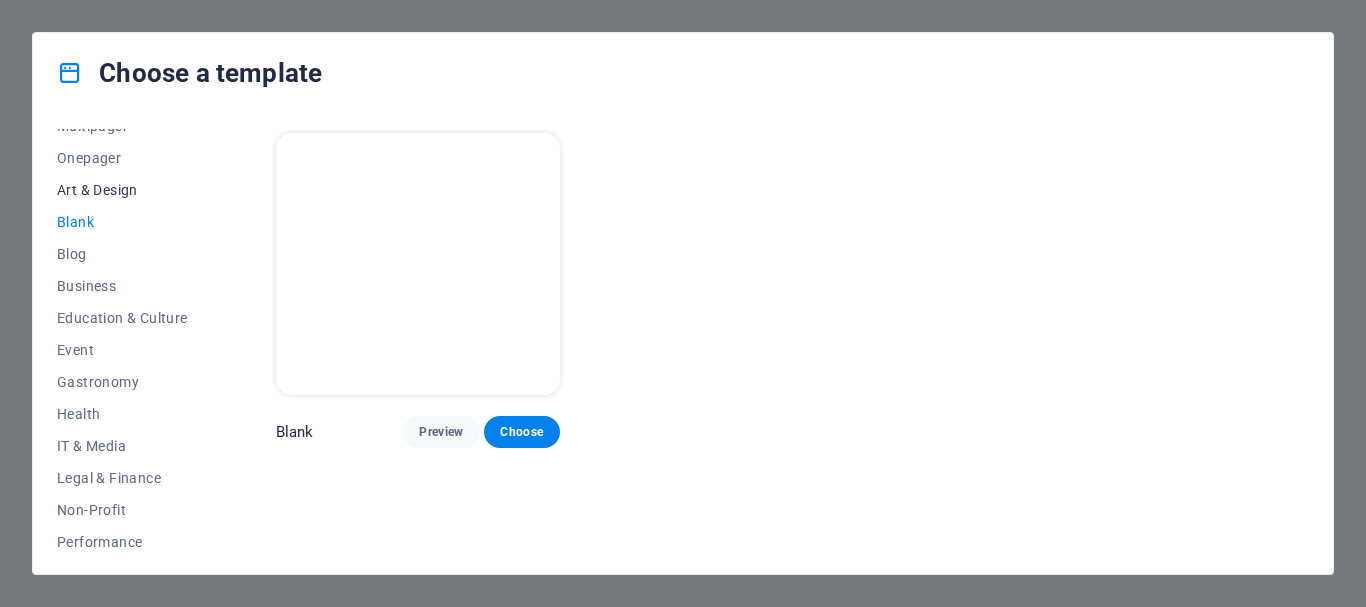 click on "Art & Design" at bounding box center [122, 190] 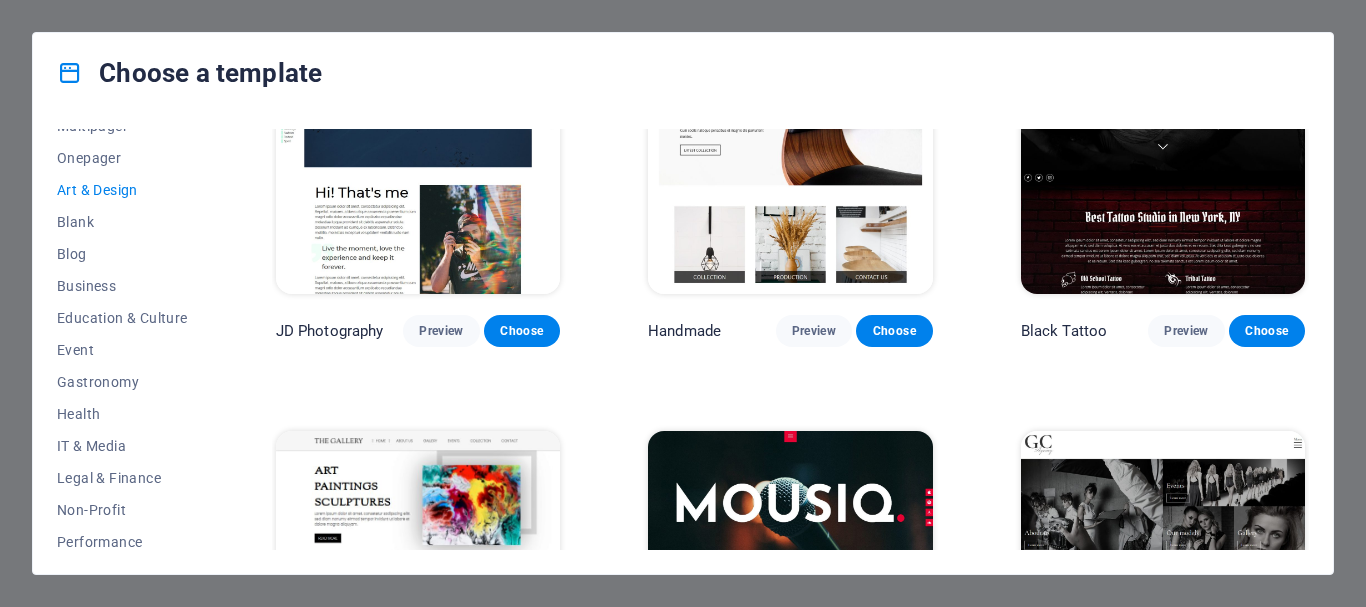 scroll, scrollTop: 800, scrollLeft: 0, axis: vertical 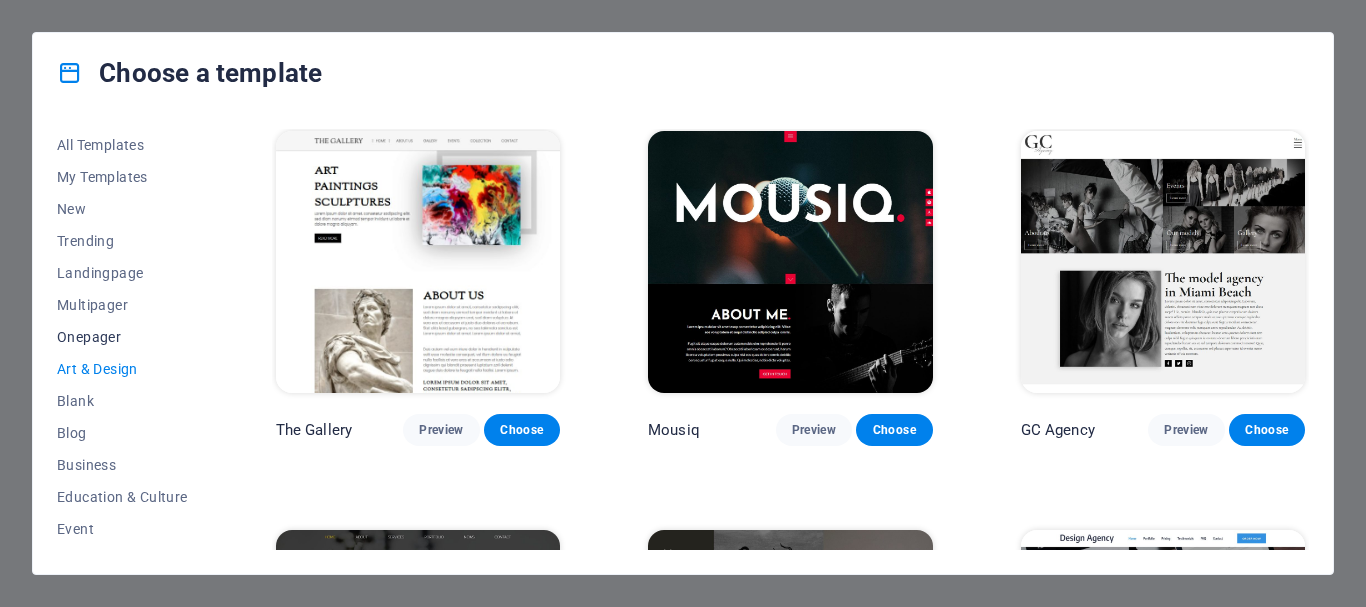 click on "Onepager" at bounding box center (122, 337) 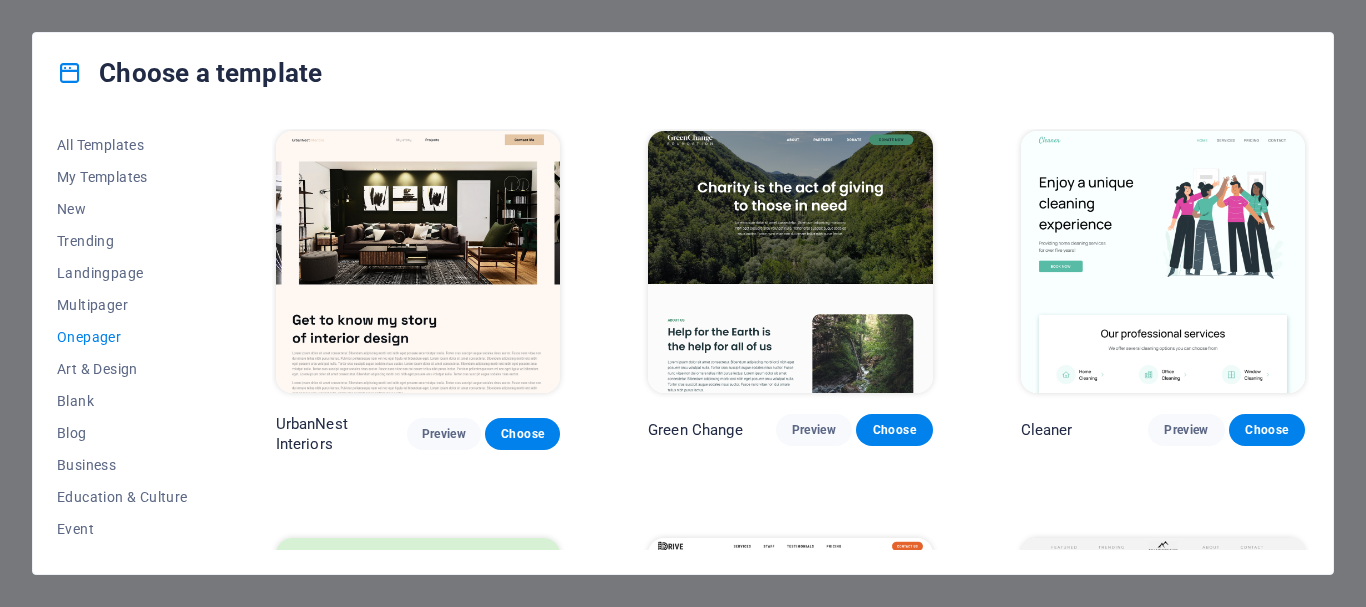 scroll, scrollTop: 4776, scrollLeft: 0, axis: vertical 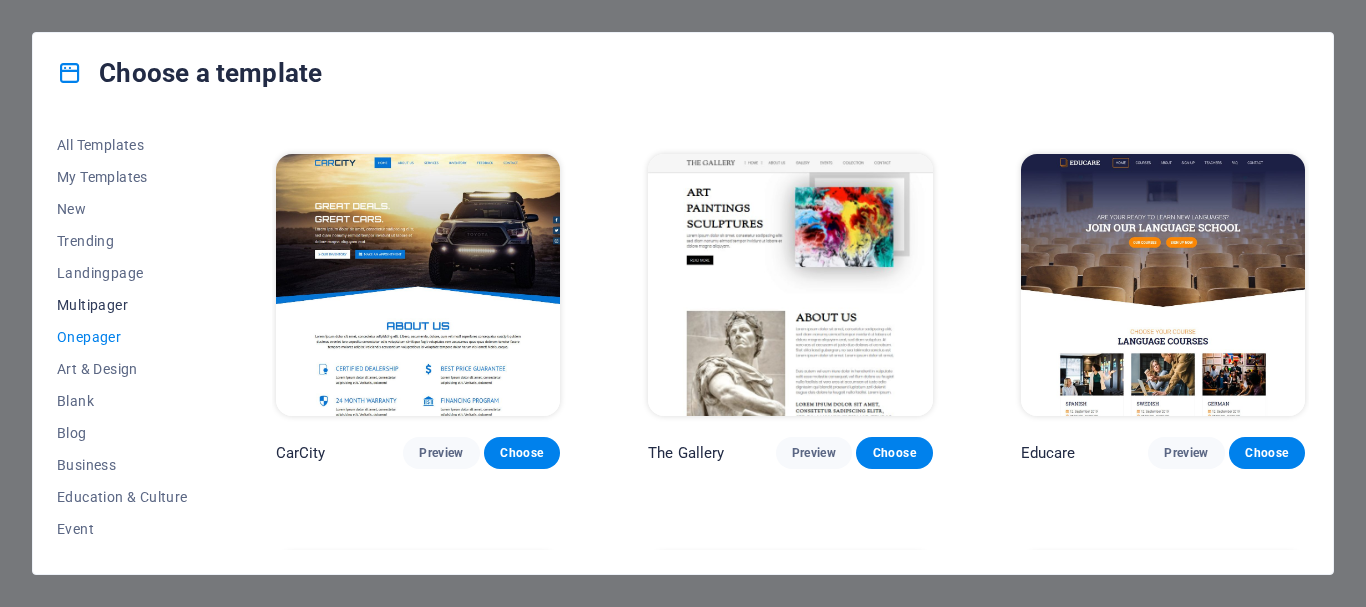click on "Multipager" at bounding box center [122, 305] 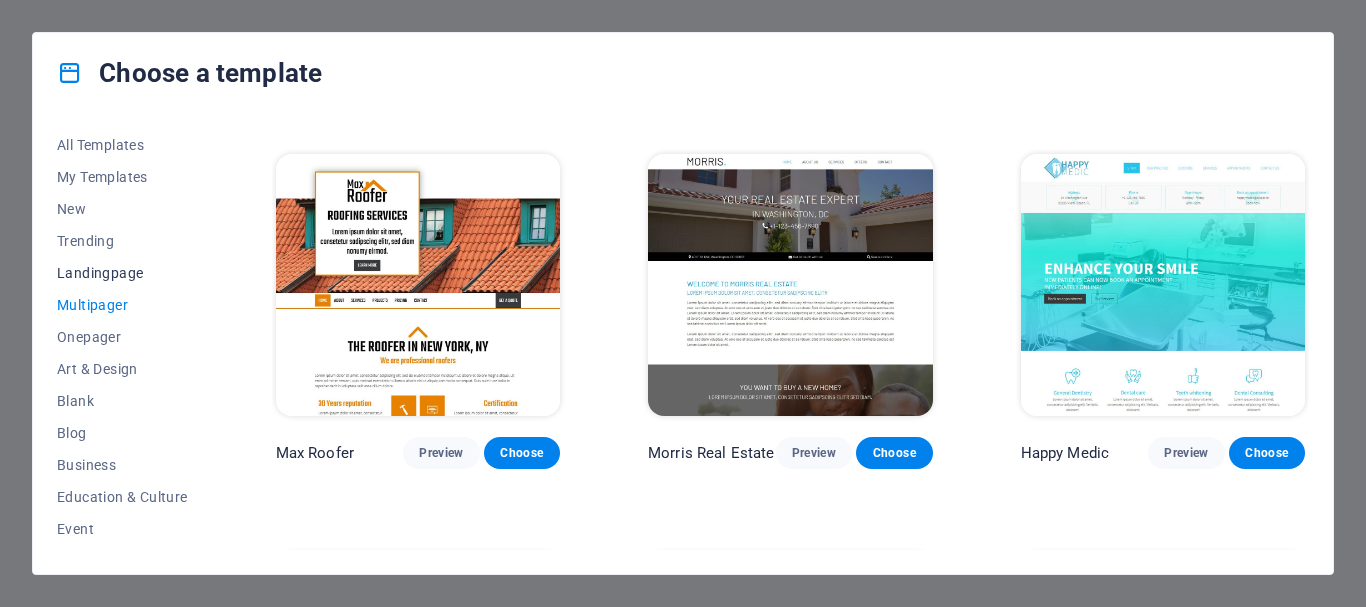 click on "Landingpage" at bounding box center [122, 273] 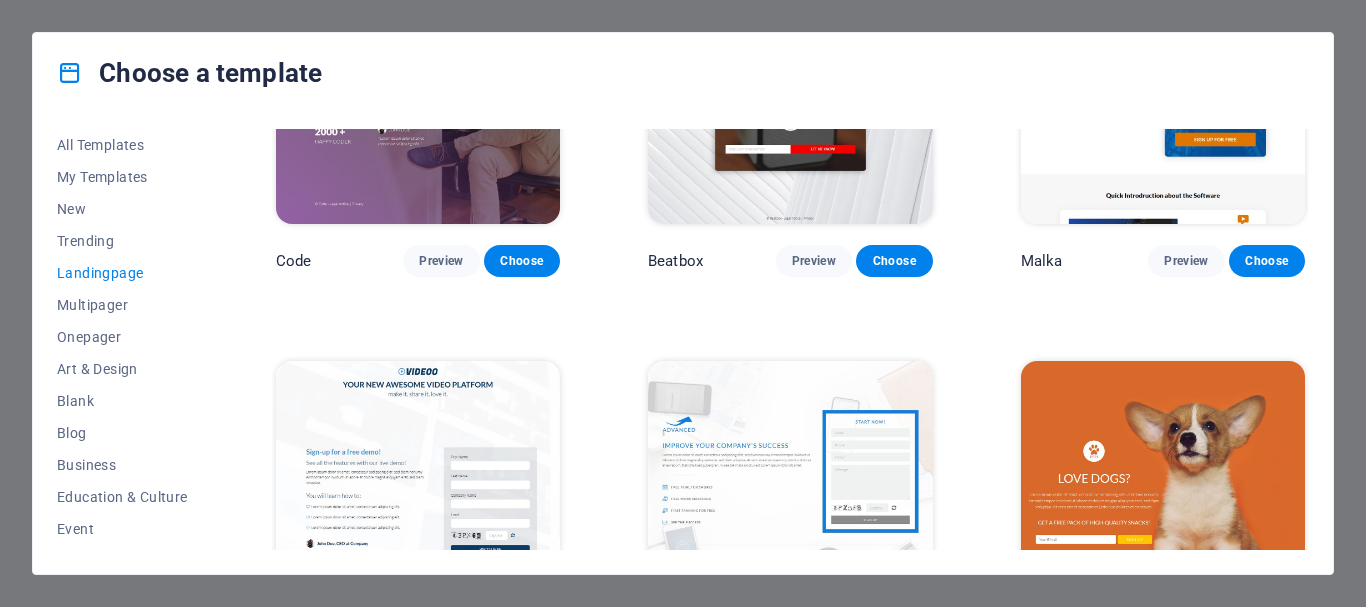 scroll, scrollTop: 0, scrollLeft: 0, axis: both 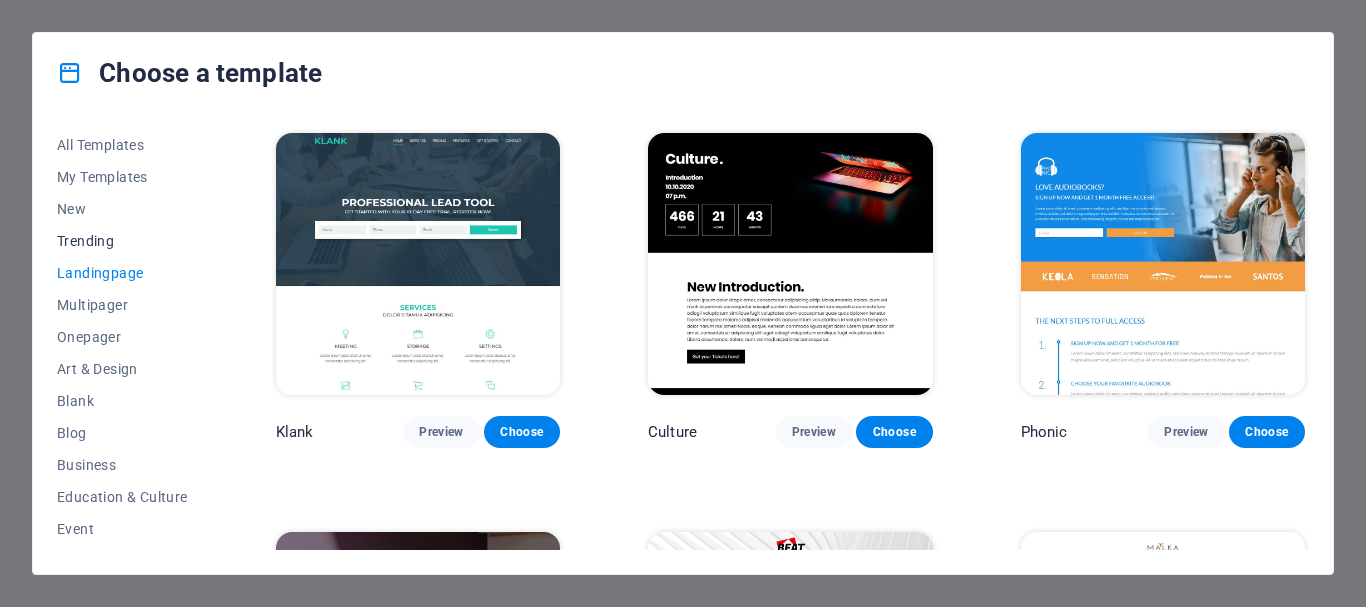 click on "Trending" at bounding box center (122, 241) 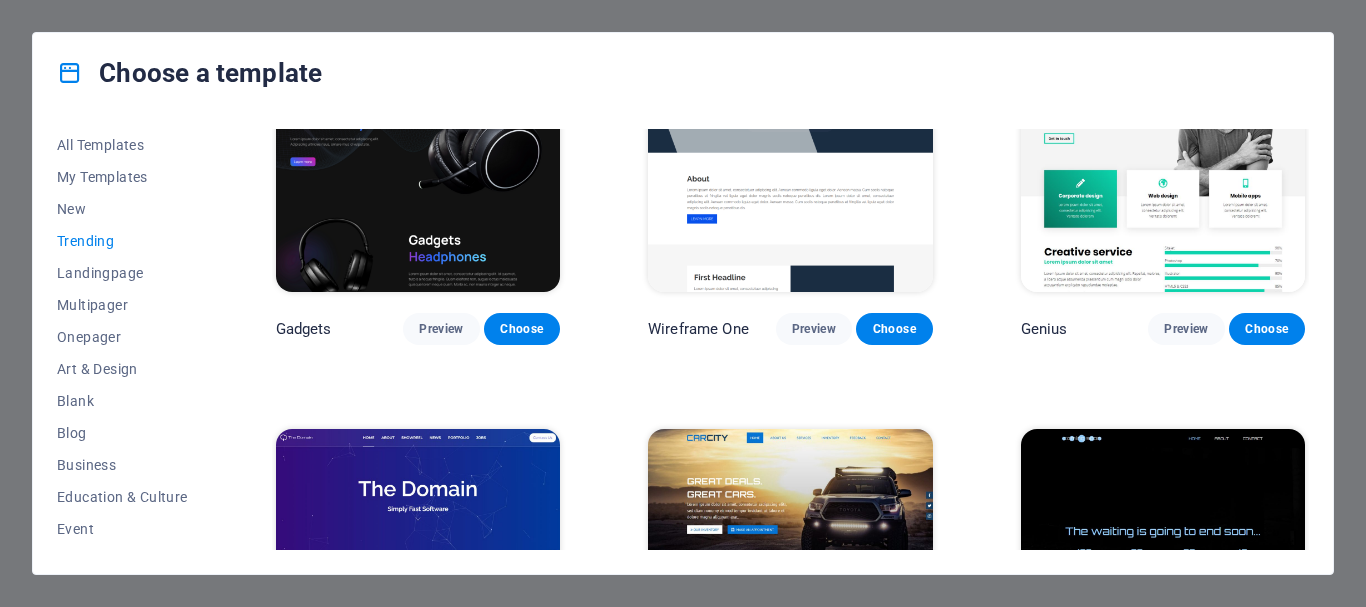 scroll, scrollTop: 1500, scrollLeft: 0, axis: vertical 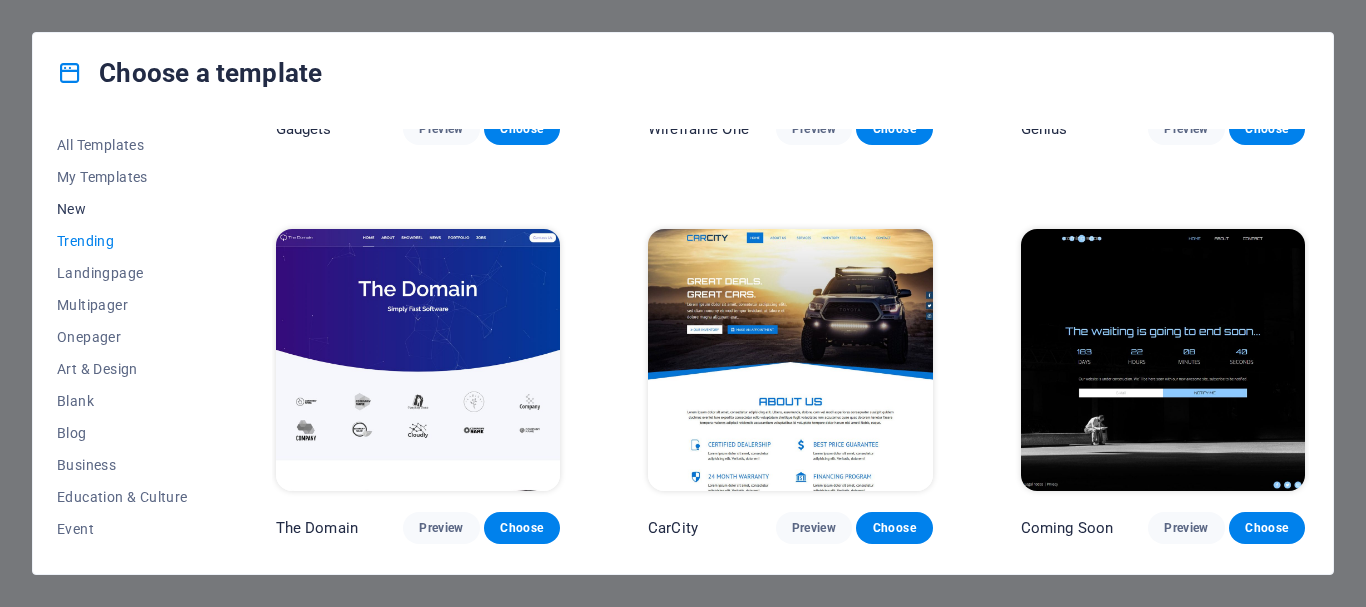 click on "New" at bounding box center [122, 209] 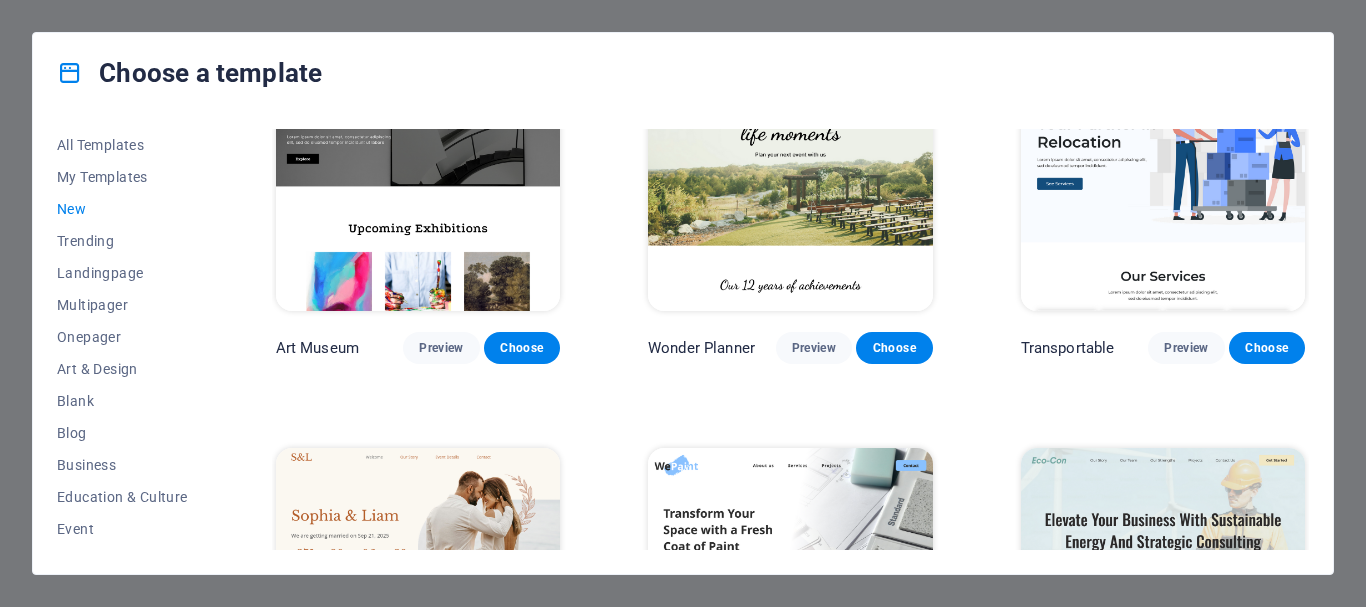scroll, scrollTop: 0, scrollLeft: 0, axis: both 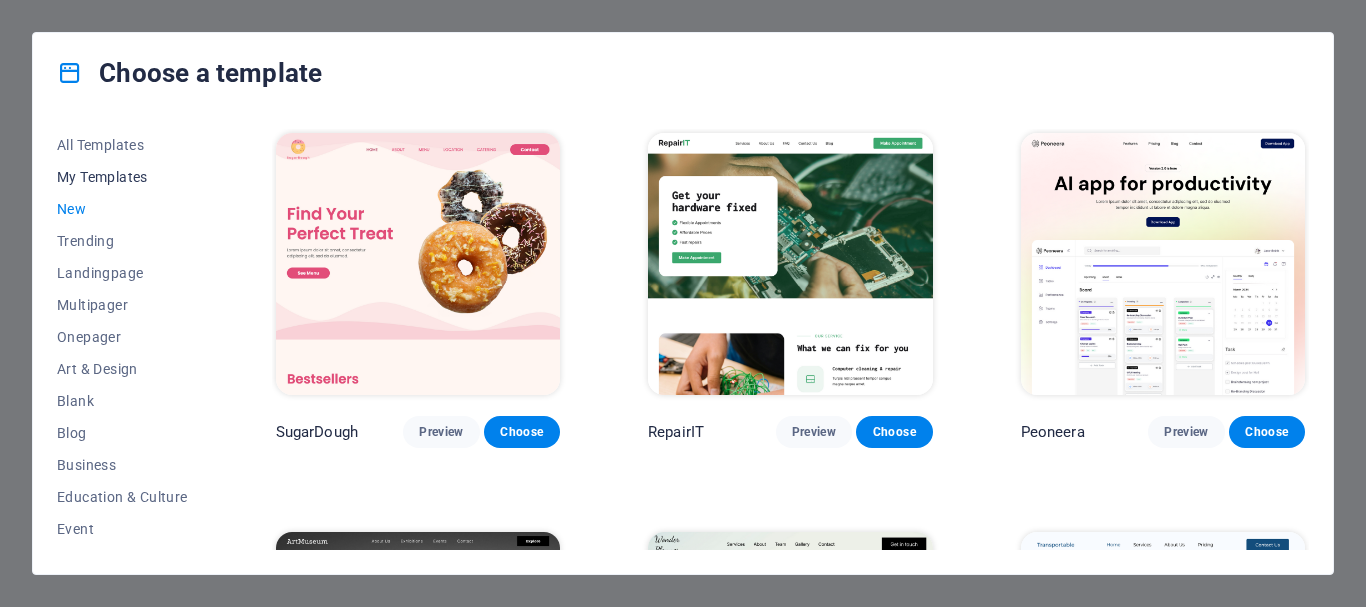 click on "My Templates" at bounding box center [122, 177] 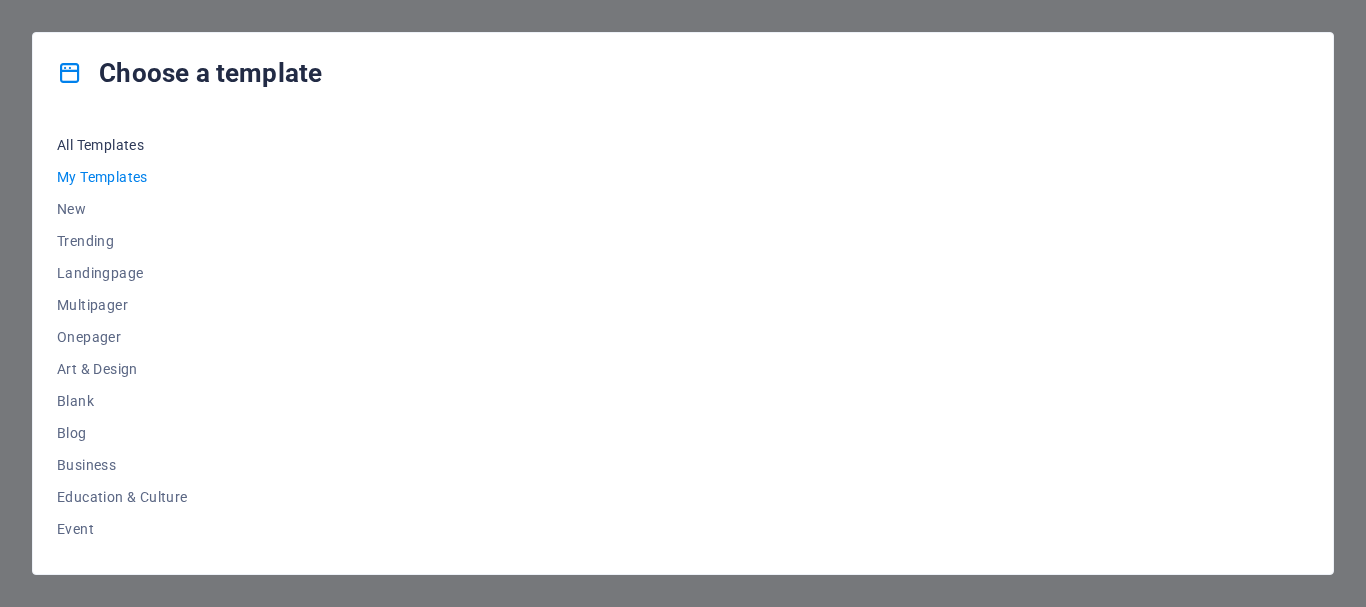 click on "All Templates" at bounding box center (122, 145) 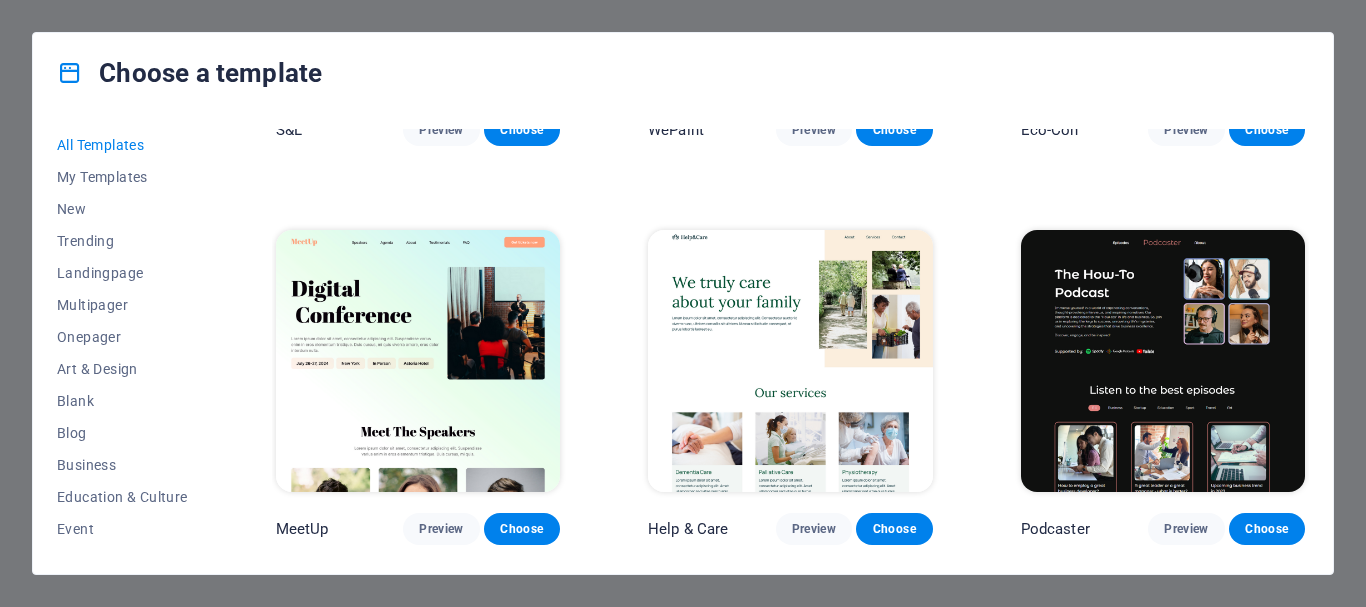 scroll, scrollTop: 900, scrollLeft: 0, axis: vertical 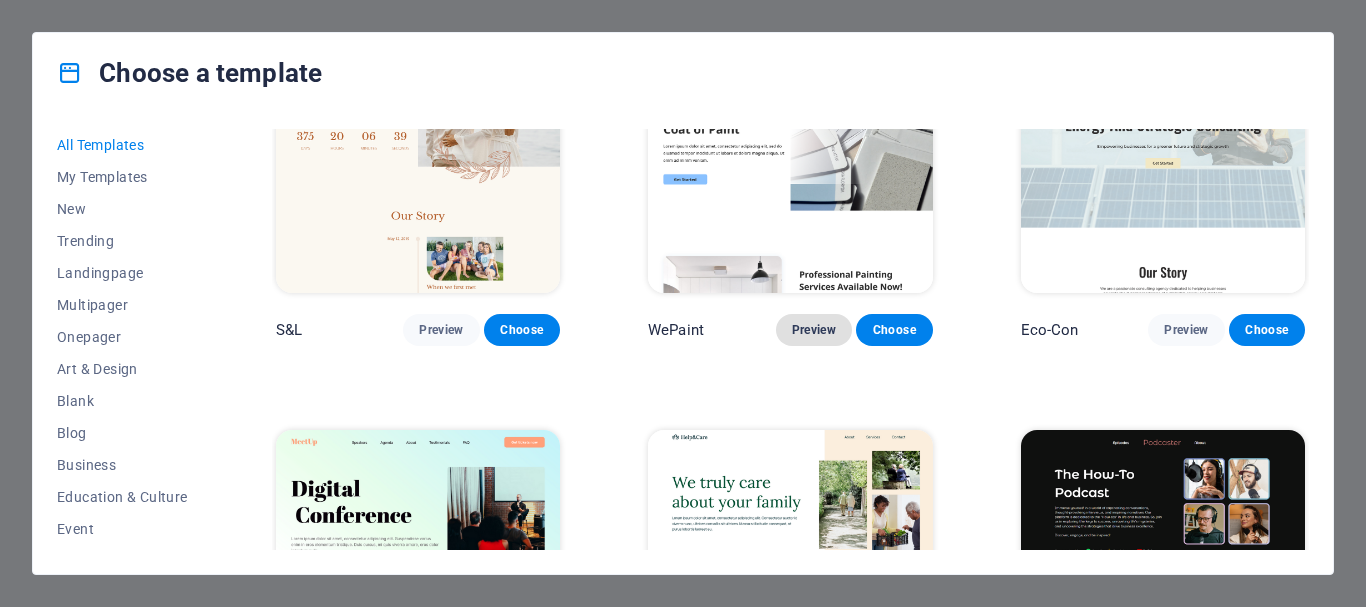 click on "Preview" at bounding box center [814, 330] 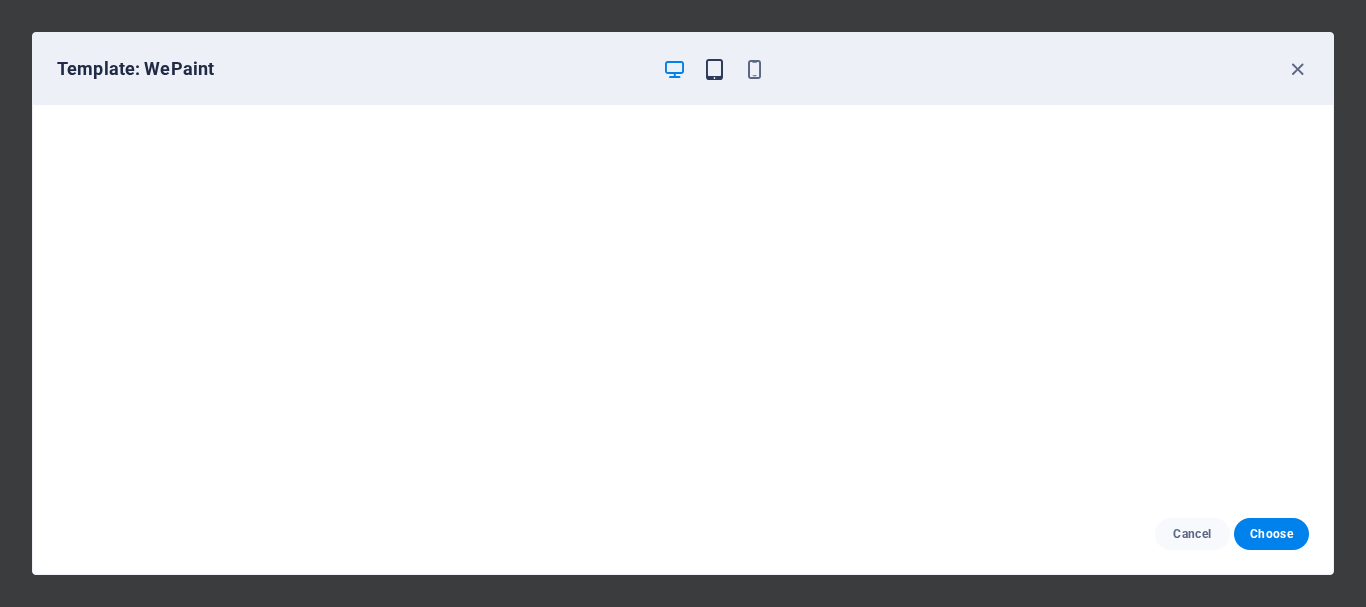 click at bounding box center [714, 69] 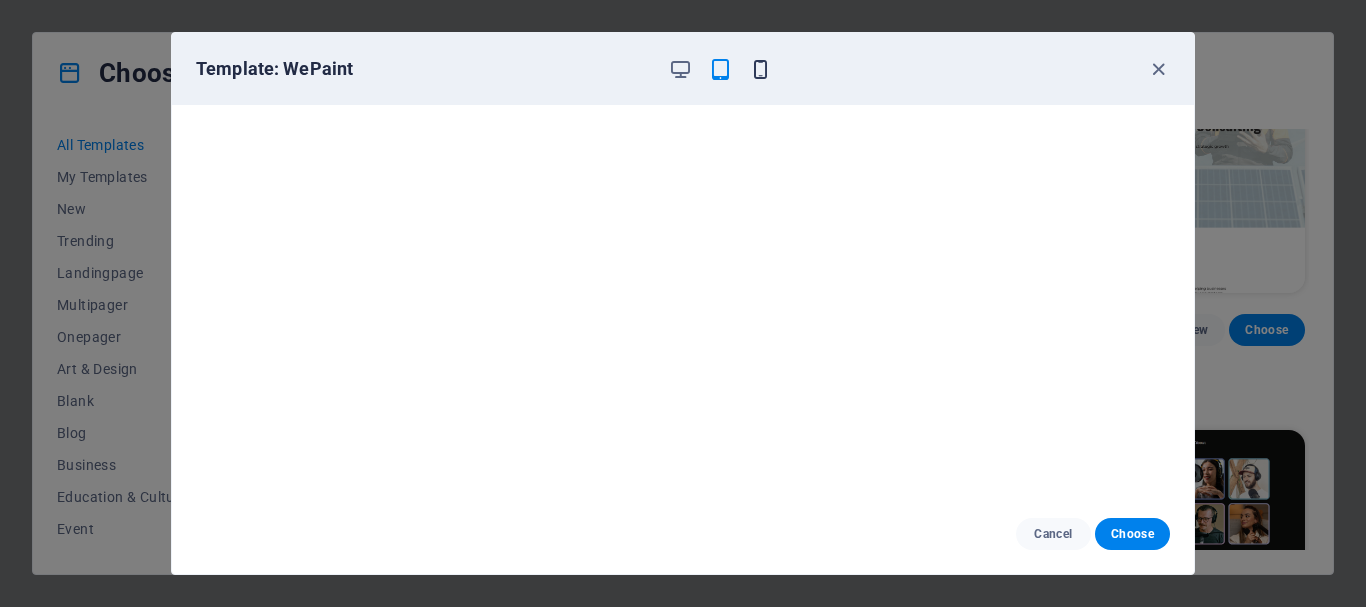 click at bounding box center [760, 69] 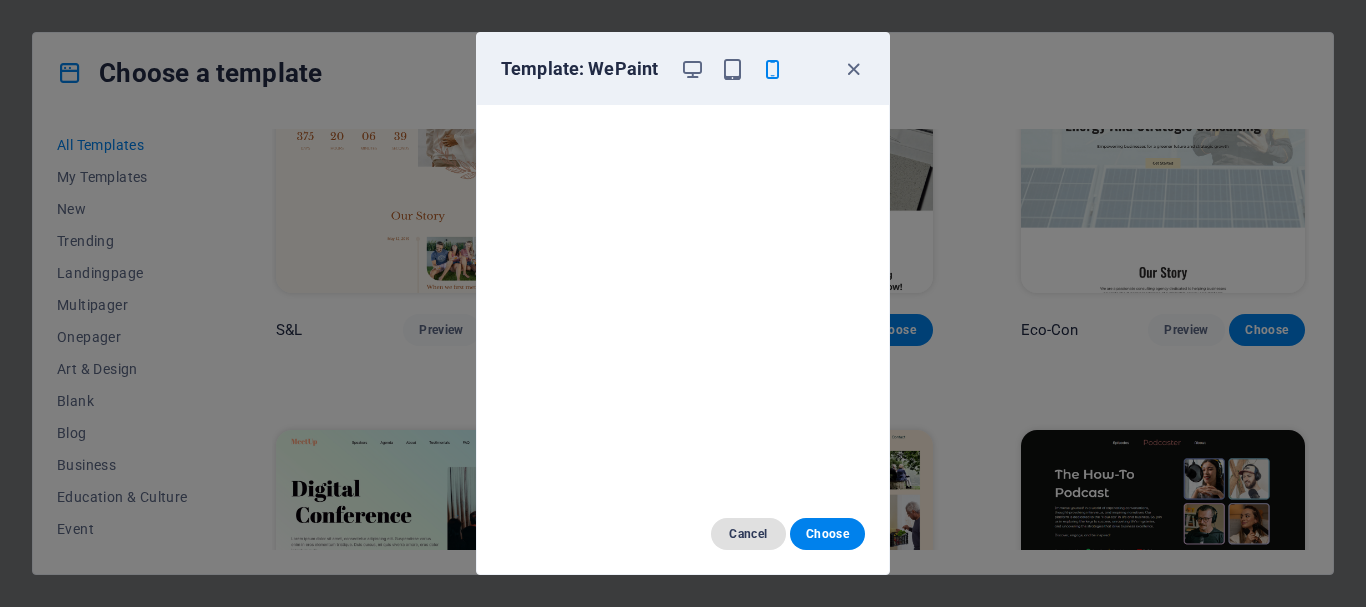 click on "Cancel" at bounding box center (748, 534) 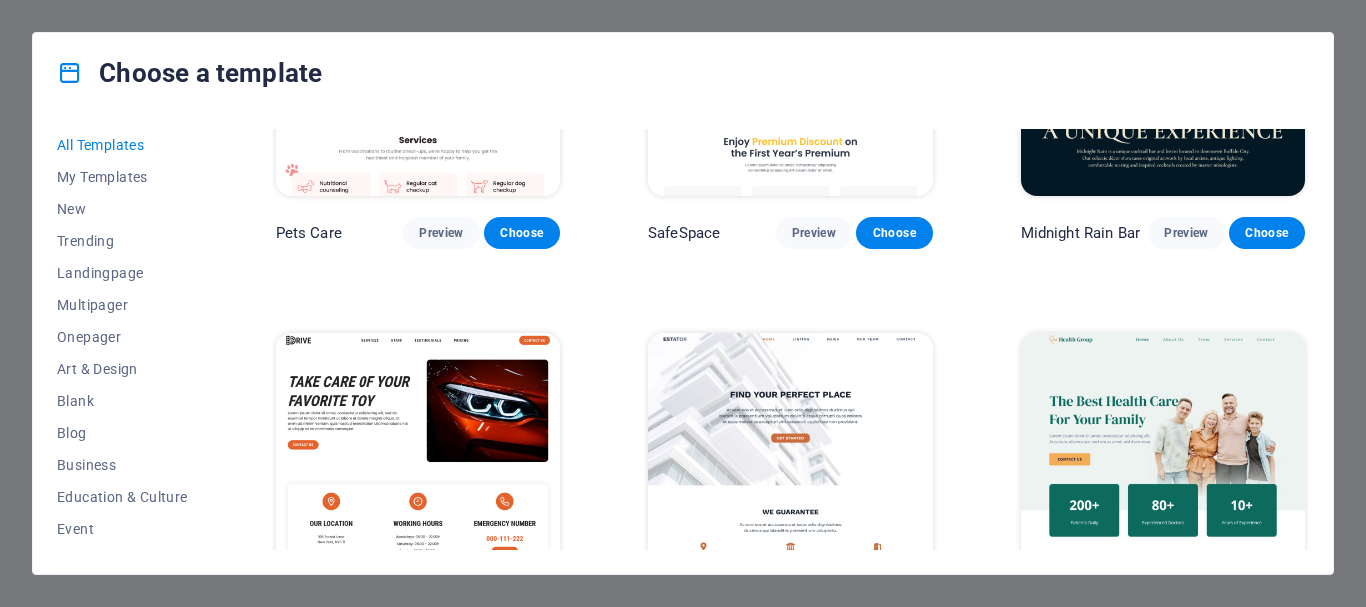 scroll, scrollTop: 3500, scrollLeft: 0, axis: vertical 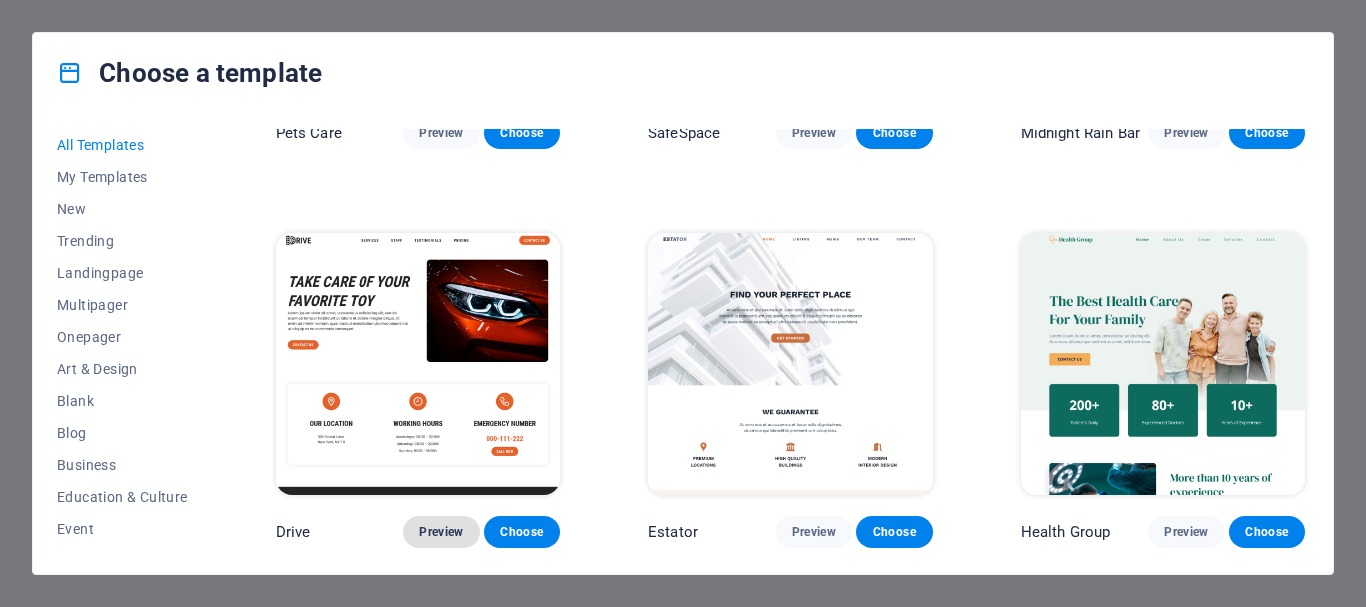 click on "Preview" at bounding box center [441, 532] 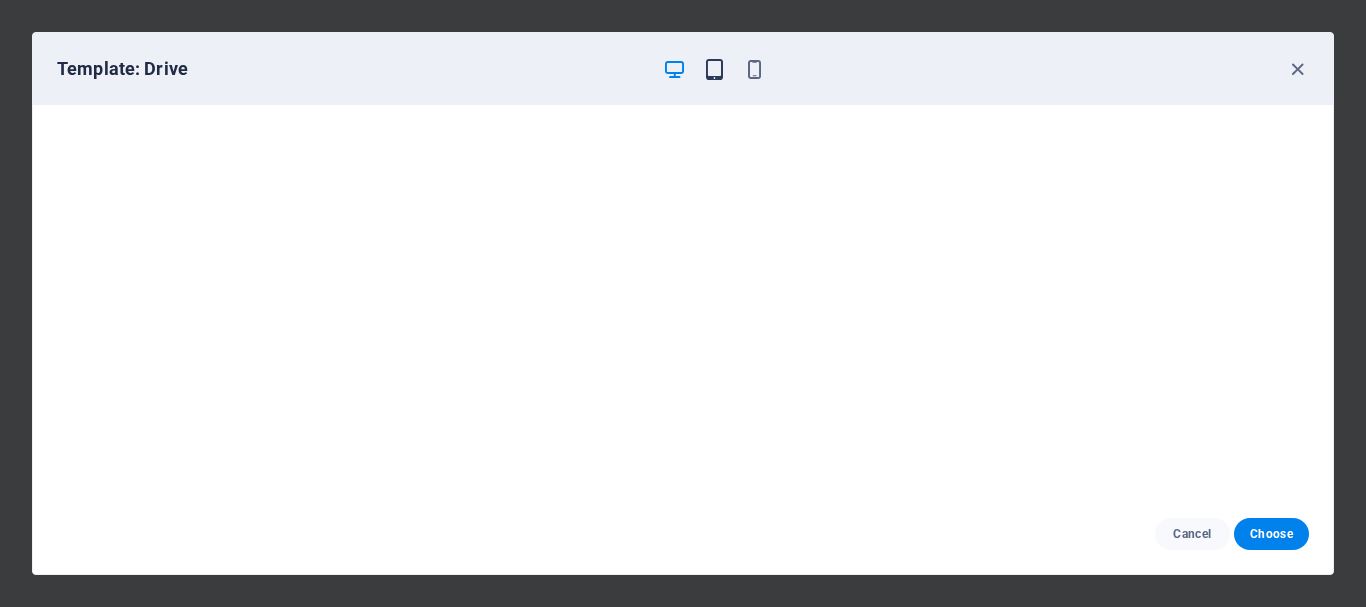 click at bounding box center [714, 69] 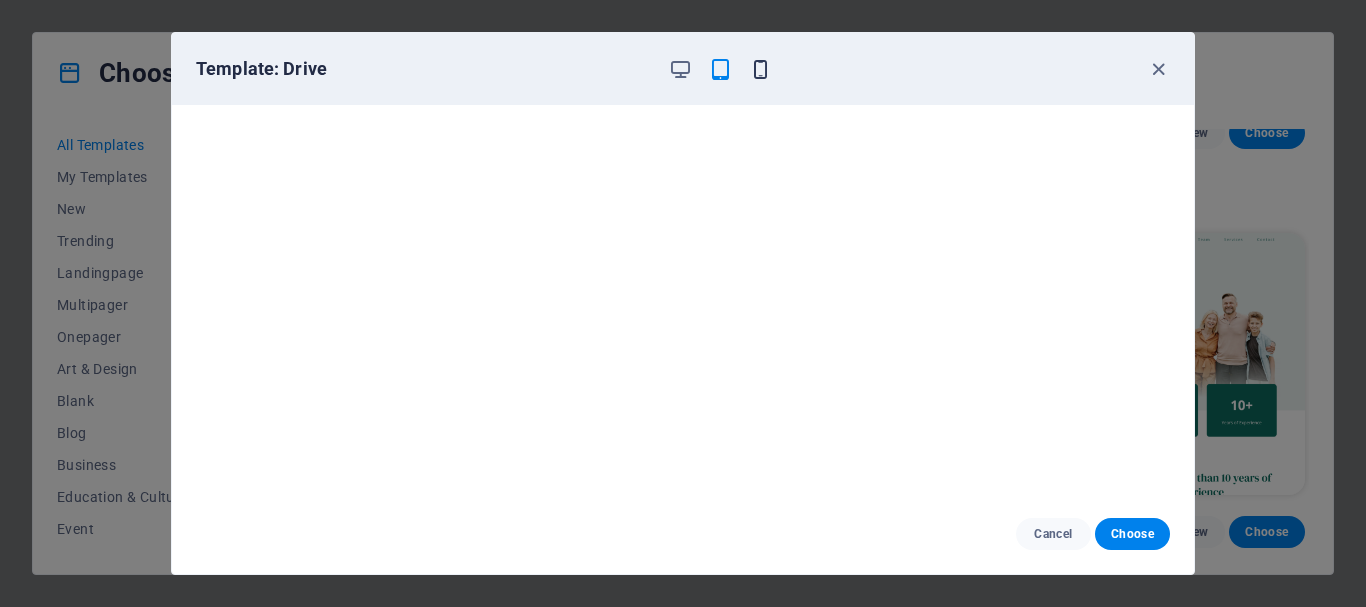 click at bounding box center (760, 69) 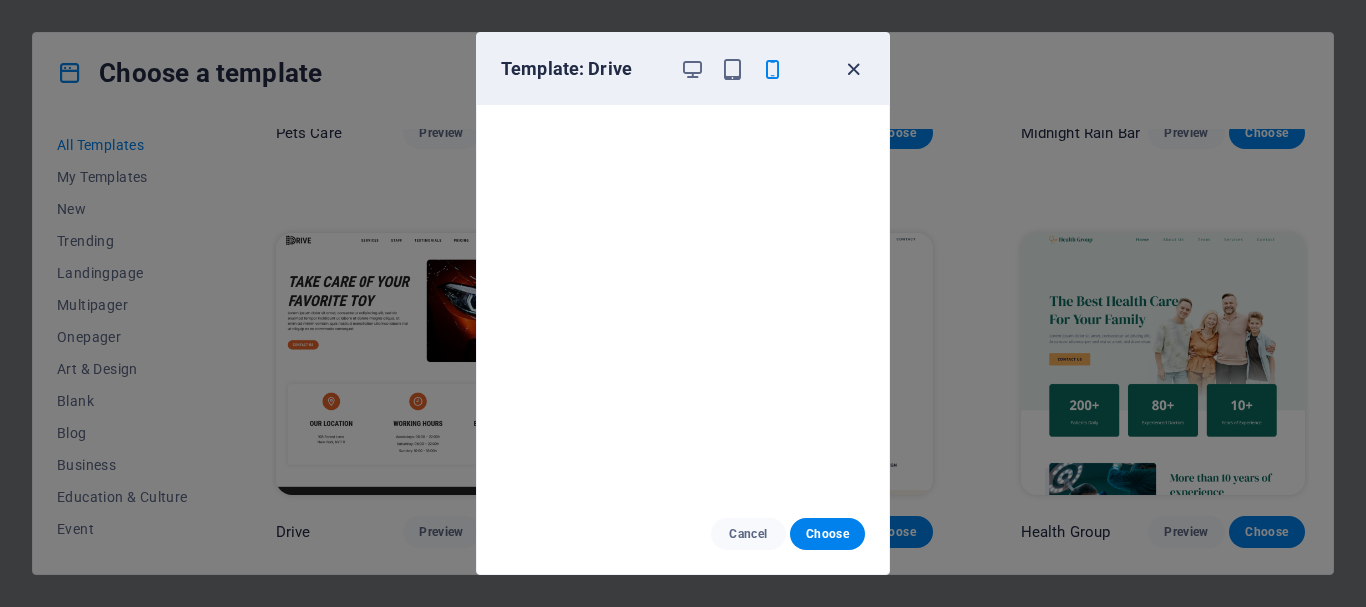 click at bounding box center [853, 69] 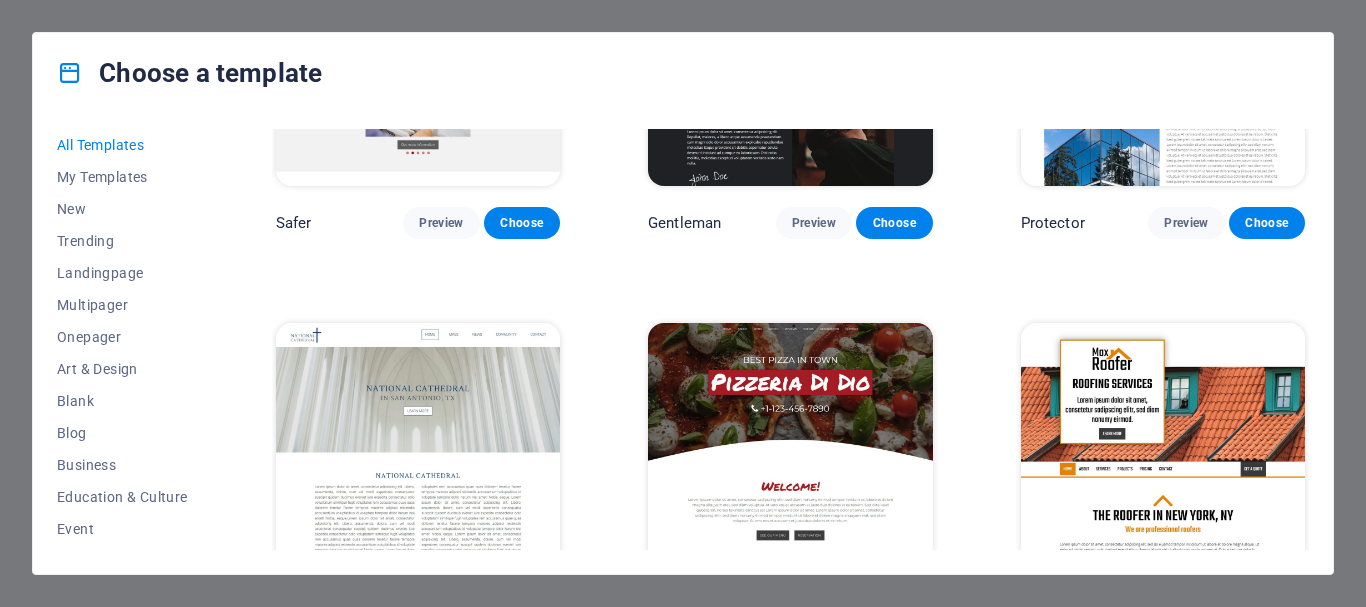 scroll, scrollTop: 7900, scrollLeft: 0, axis: vertical 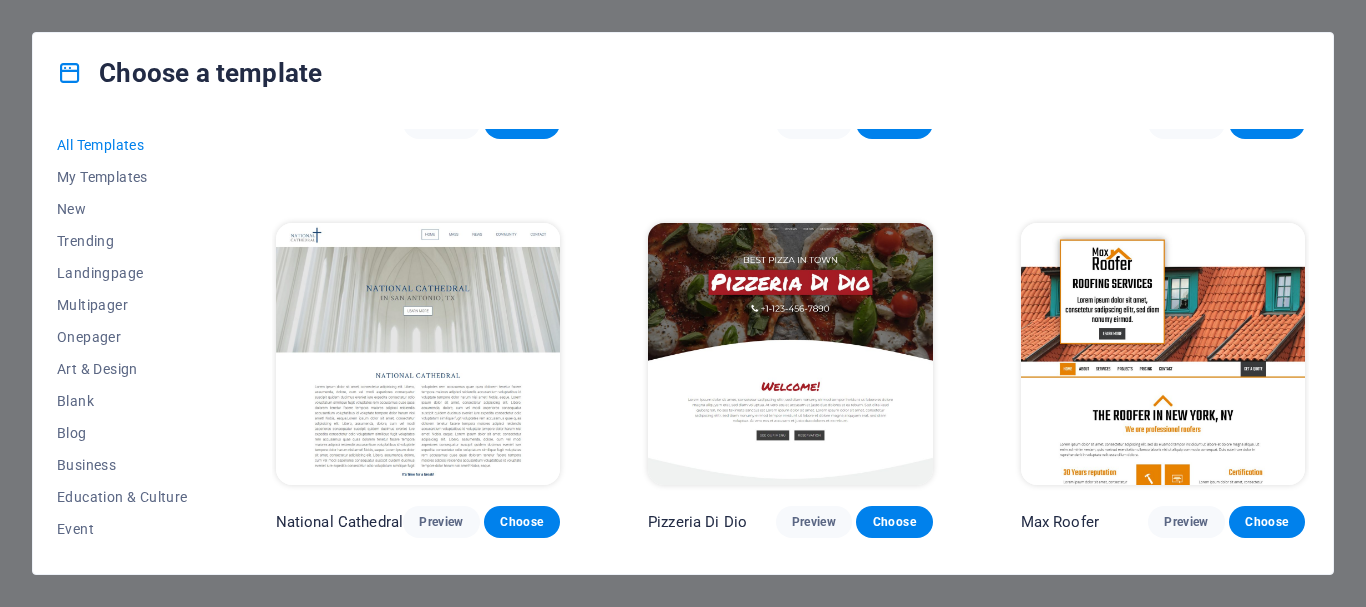 click at bounding box center (1163, 354) 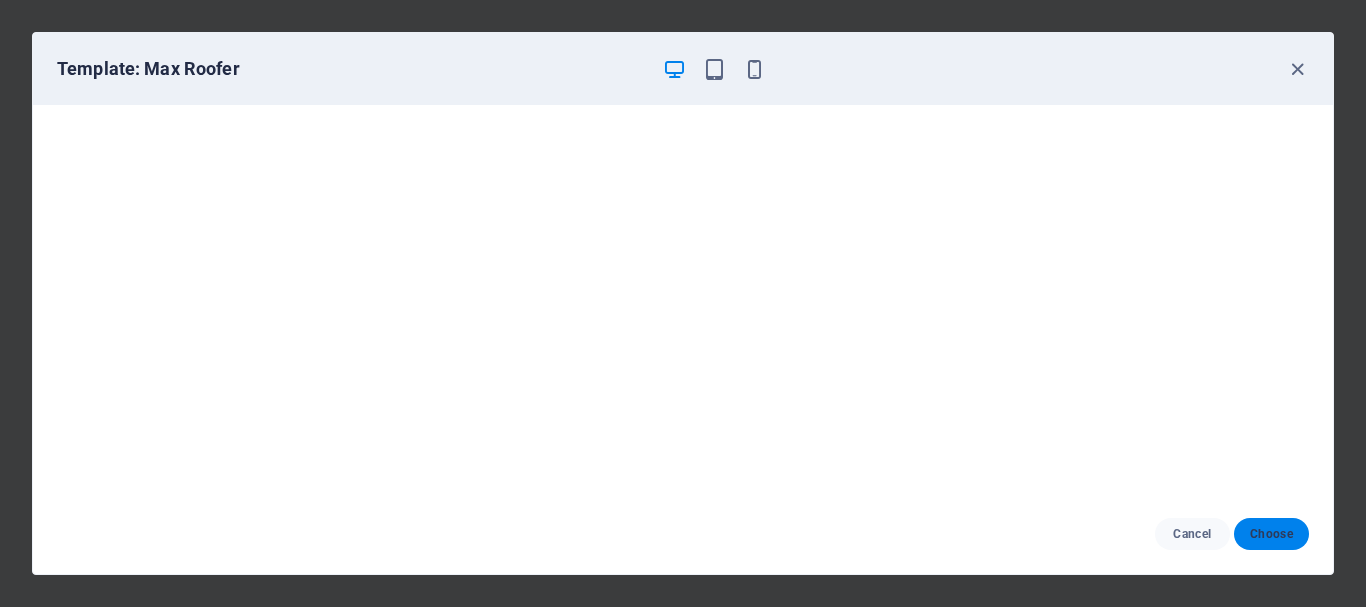 click on "Choose" at bounding box center [1271, 534] 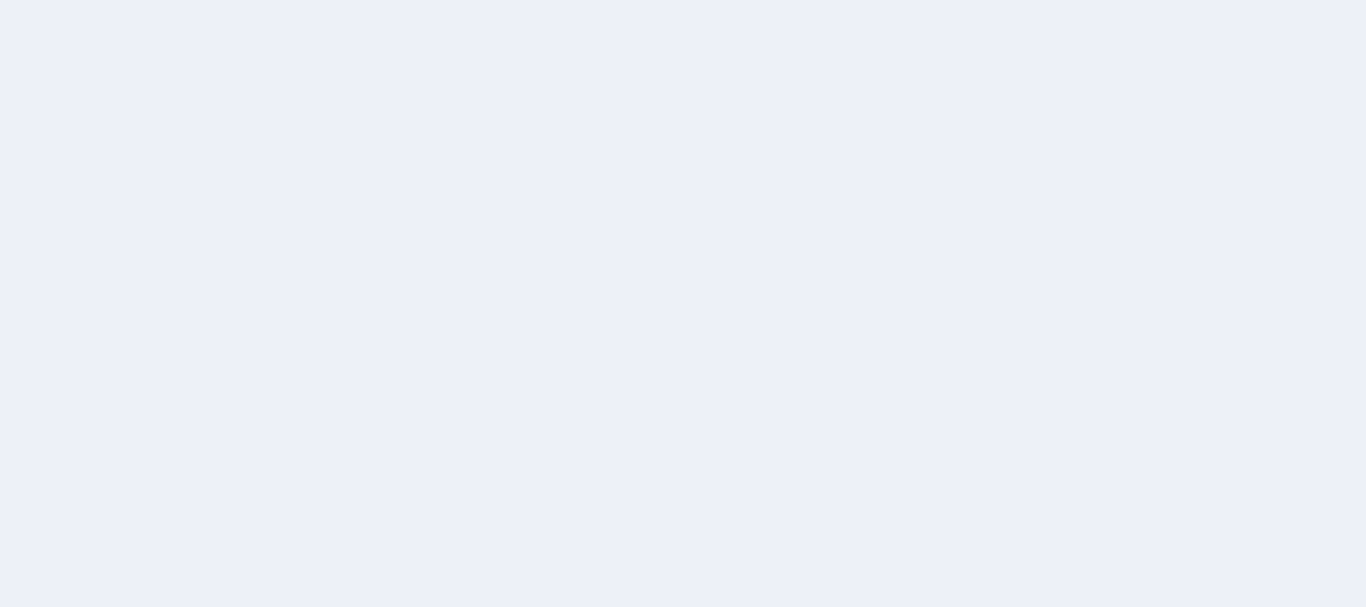 scroll, scrollTop: 0, scrollLeft: 0, axis: both 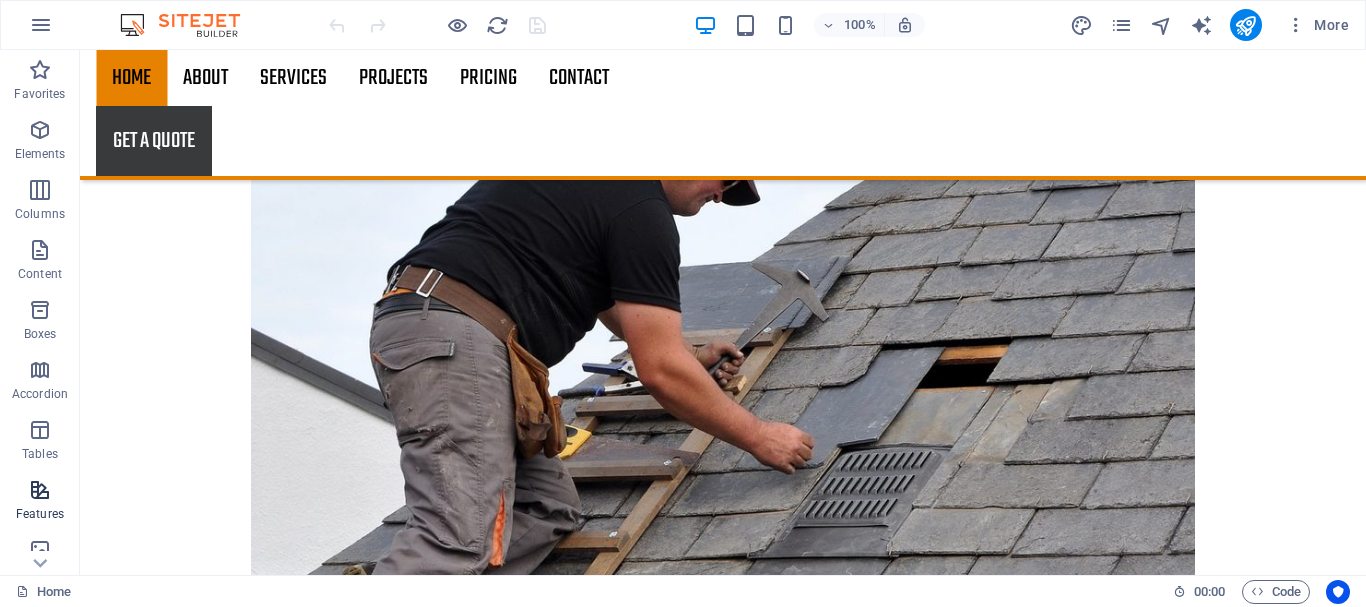 click on "Features" at bounding box center (40, 502) 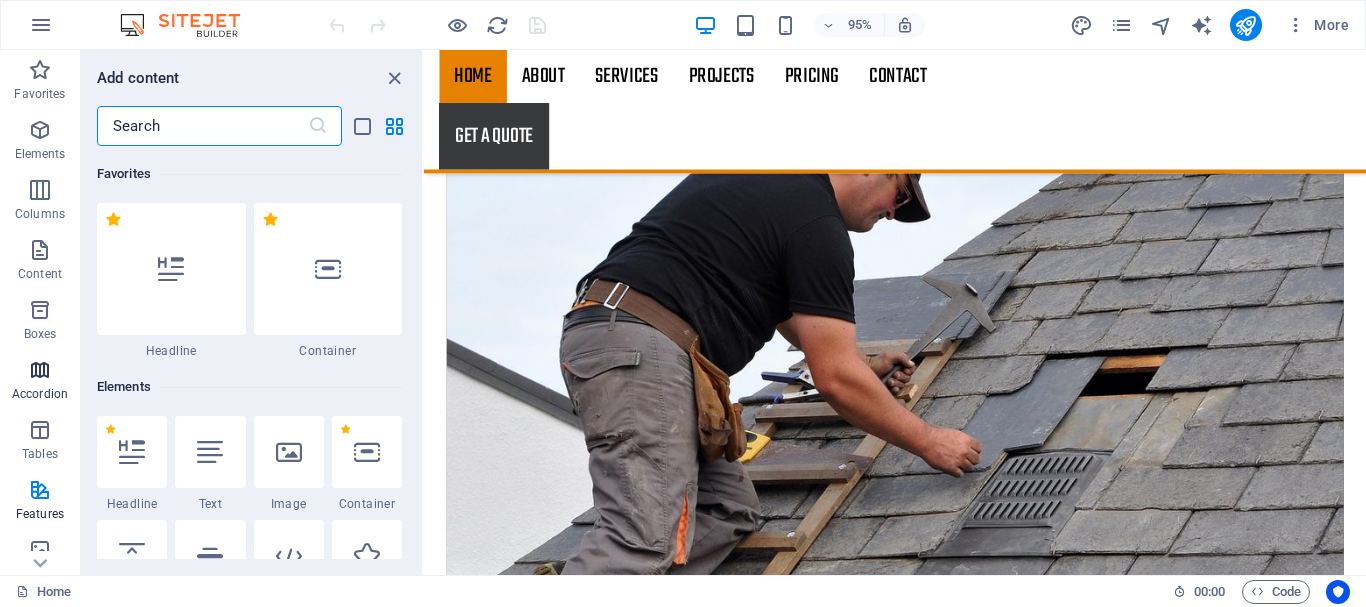scroll, scrollTop: 3556, scrollLeft: 0, axis: vertical 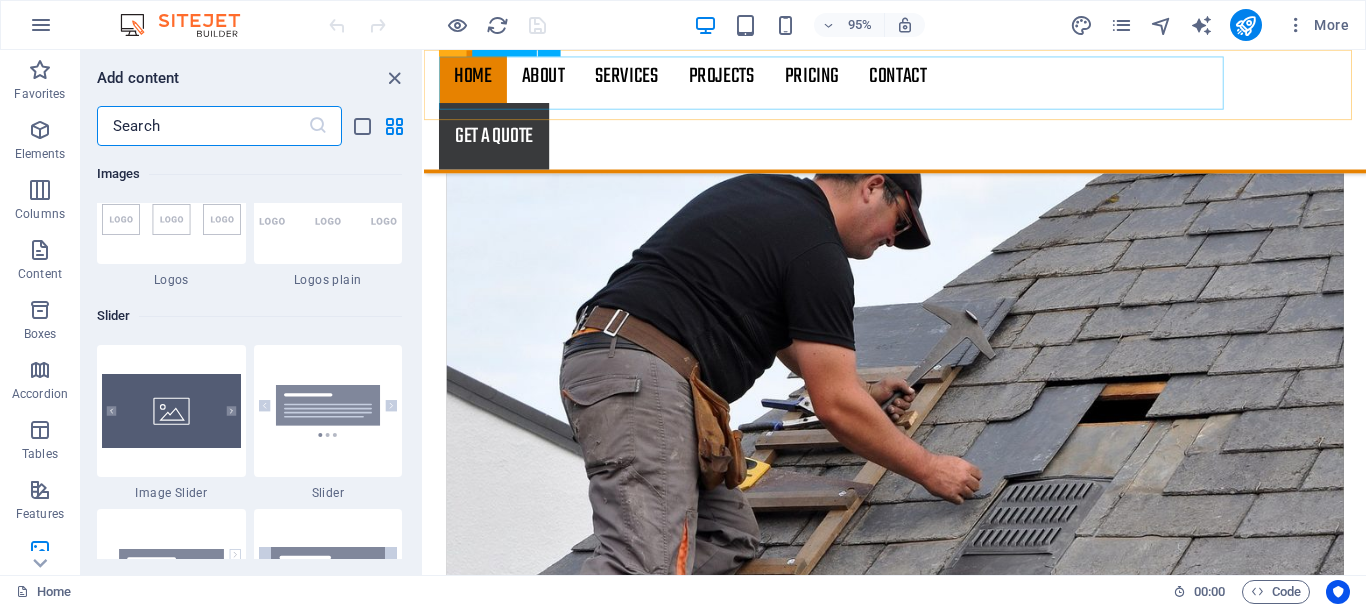 click on "Home About Services Projects Project-detail Pricing Contact" at bounding box center (920, 78) 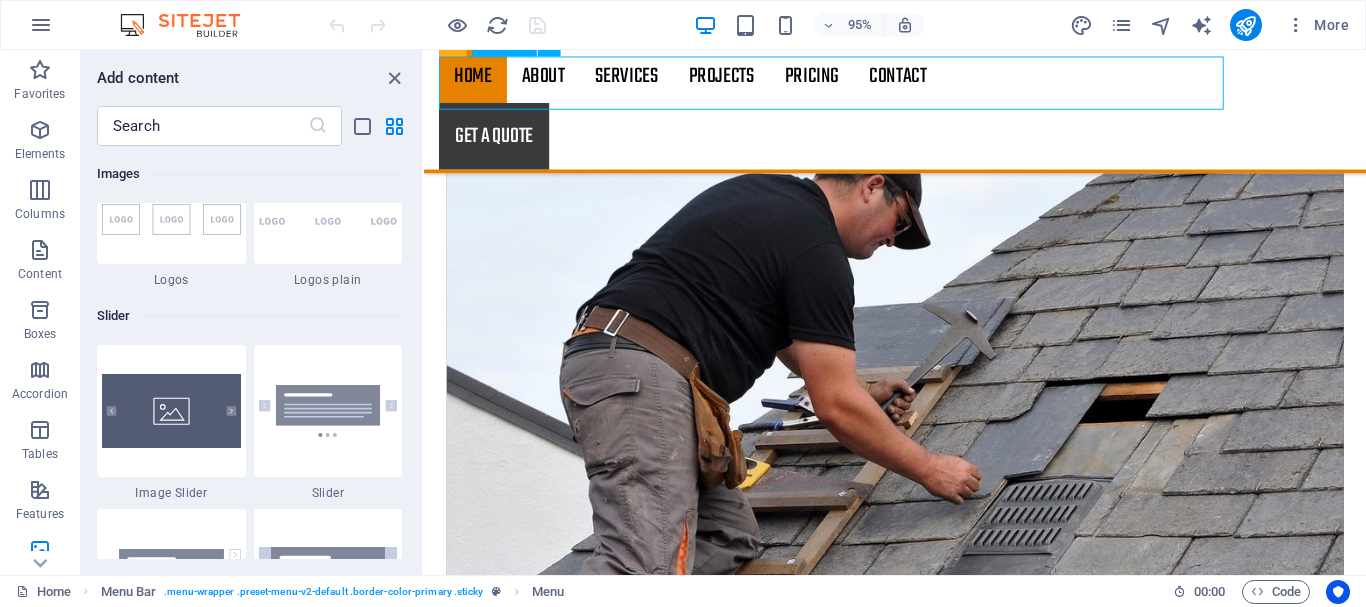 click on "Home About Services Projects Project-detail Pricing Contact" at bounding box center (920, 78) 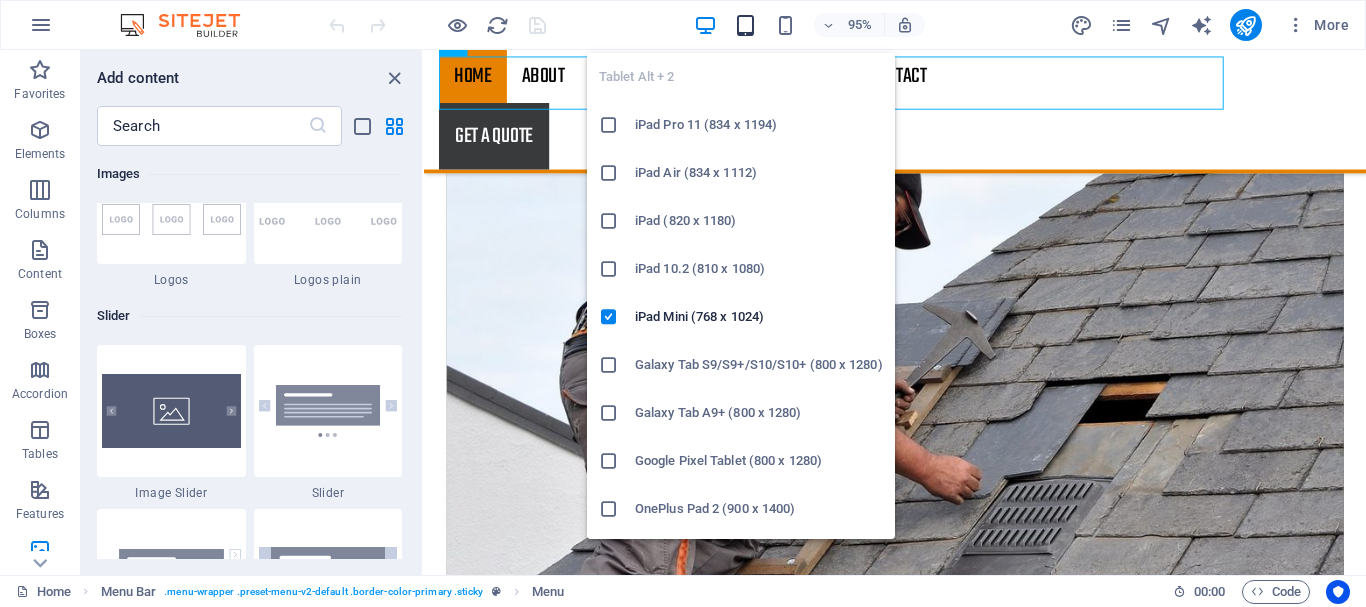click at bounding box center (745, 25) 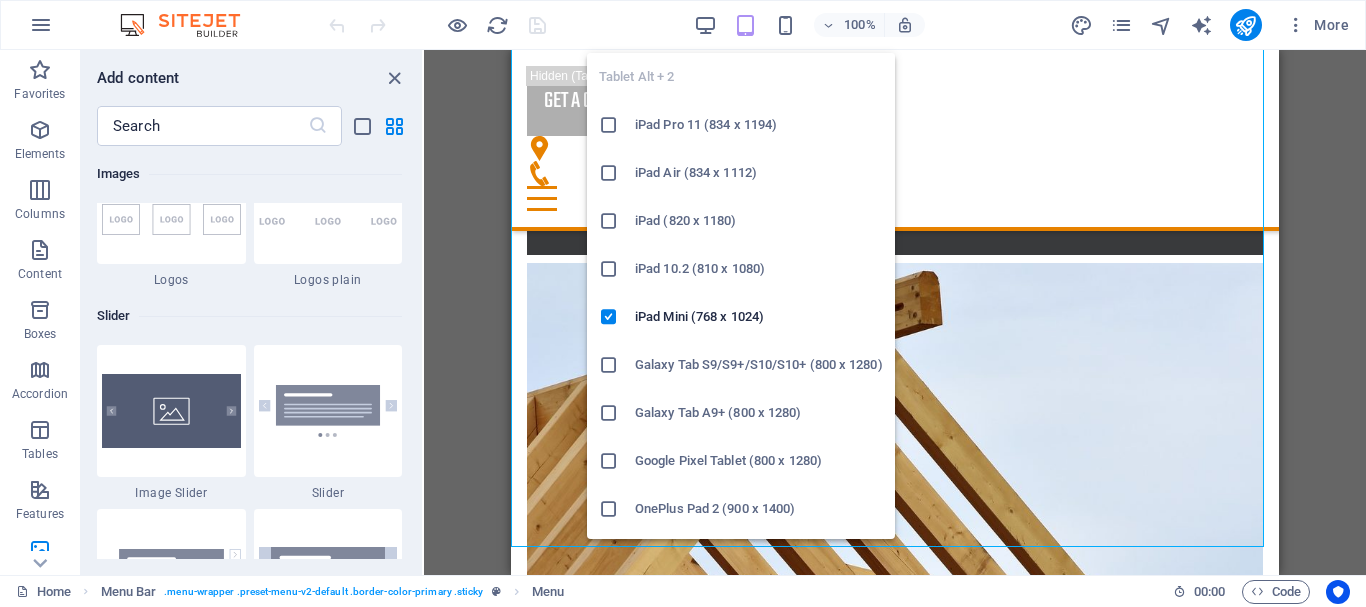 scroll, scrollTop: 3818, scrollLeft: 0, axis: vertical 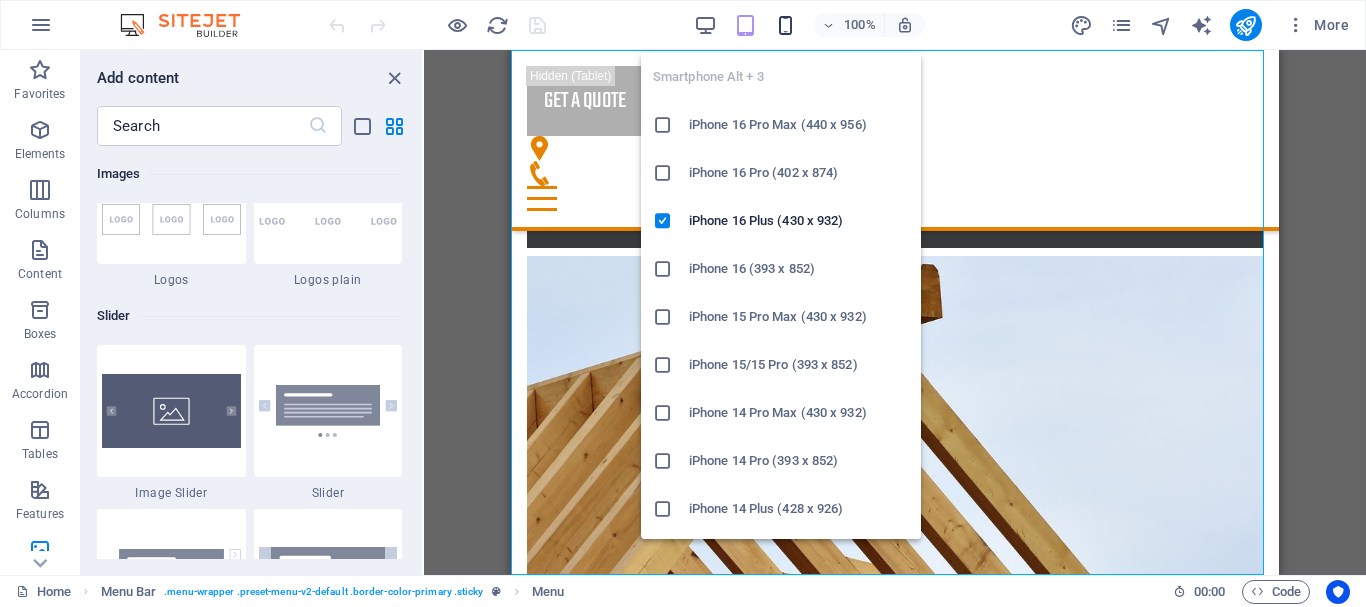 click at bounding box center [785, 25] 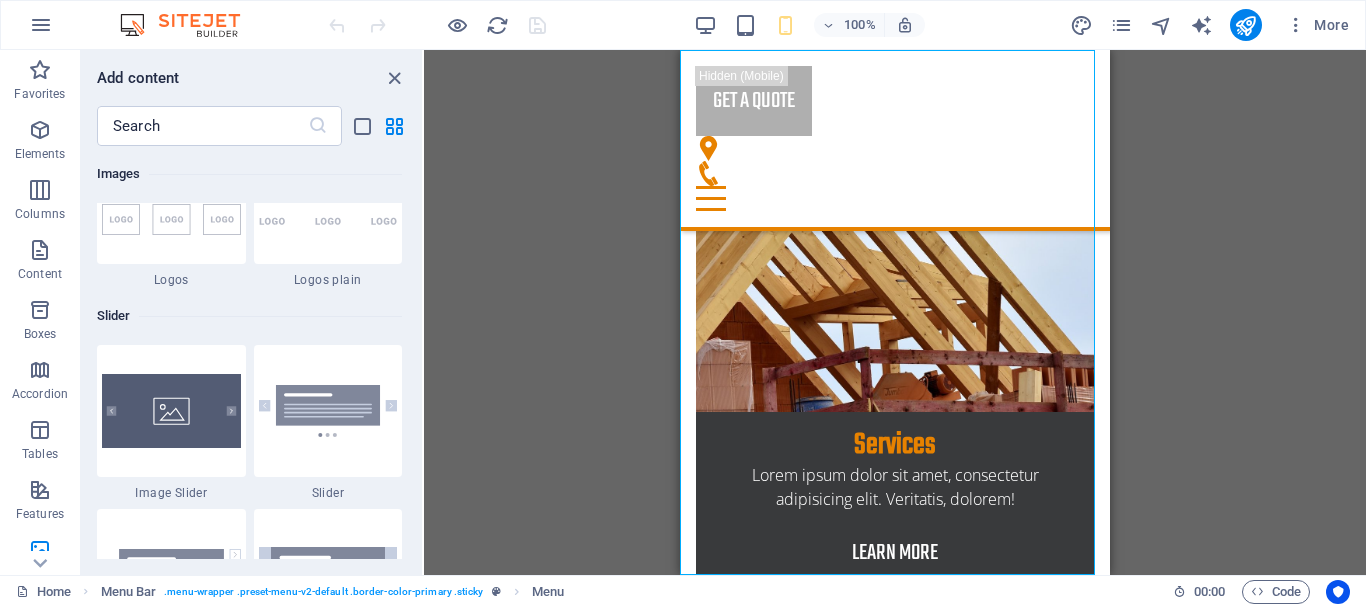 click on "100%" at bounding box center [809, 25] 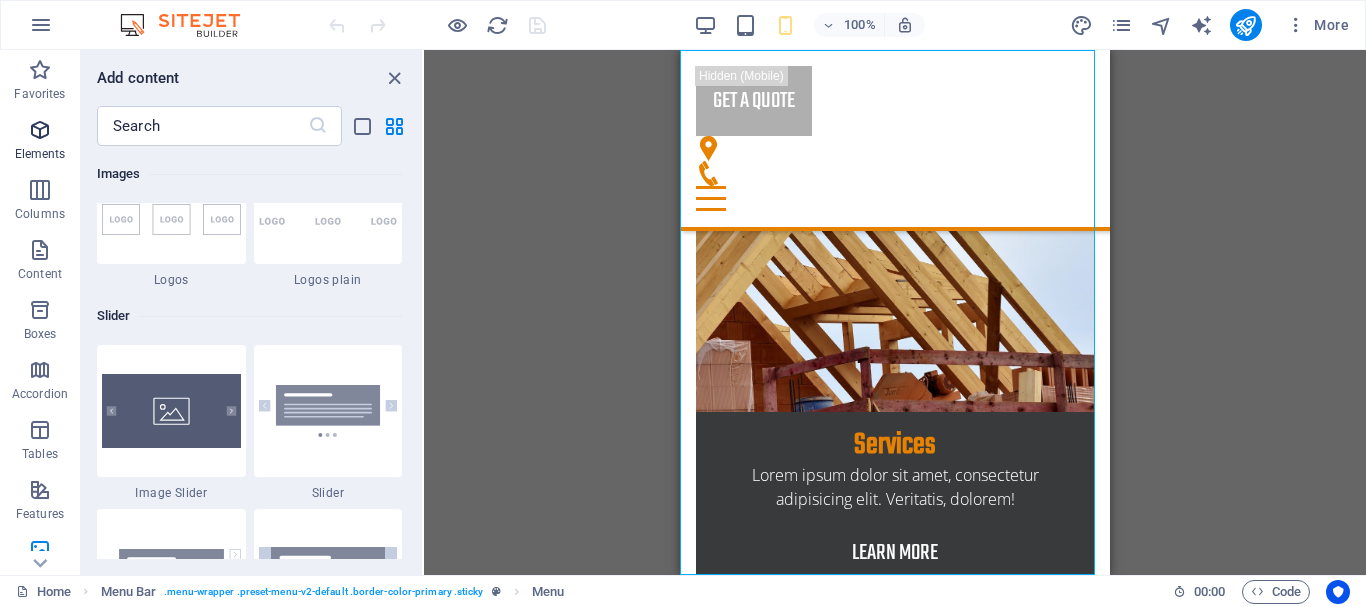 click on "Elements" at bounding box center [40, 142] 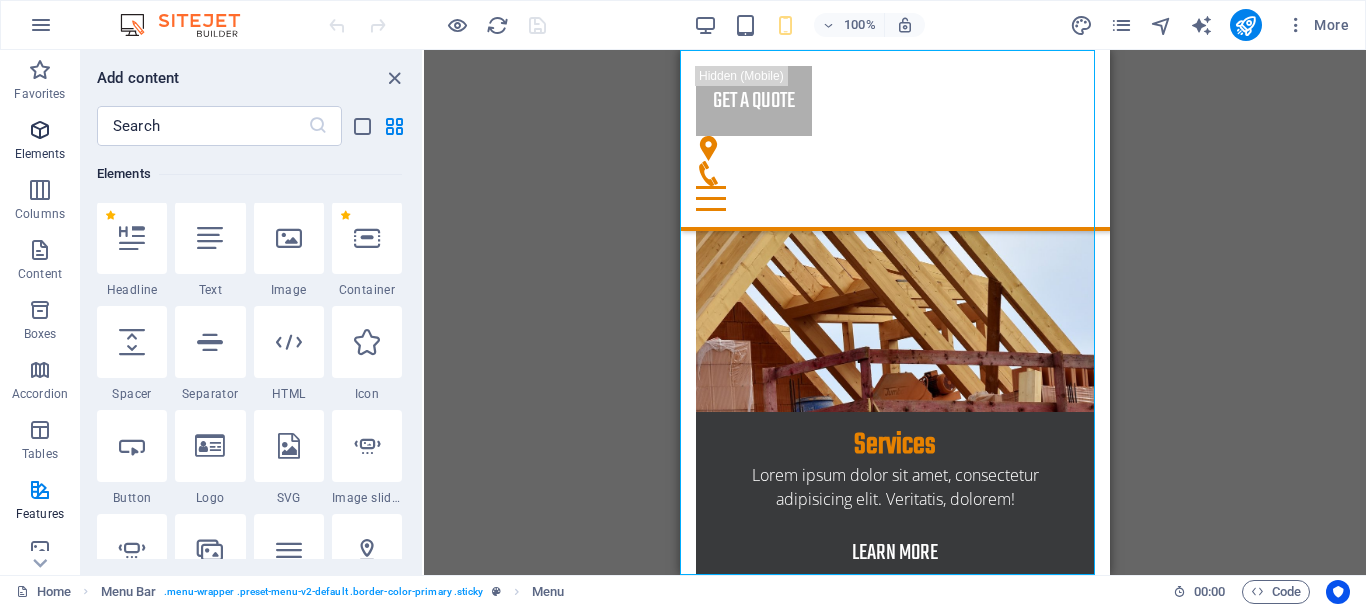 scroll, scrollTop: 213, scrollLeft: 0, axis: vertical 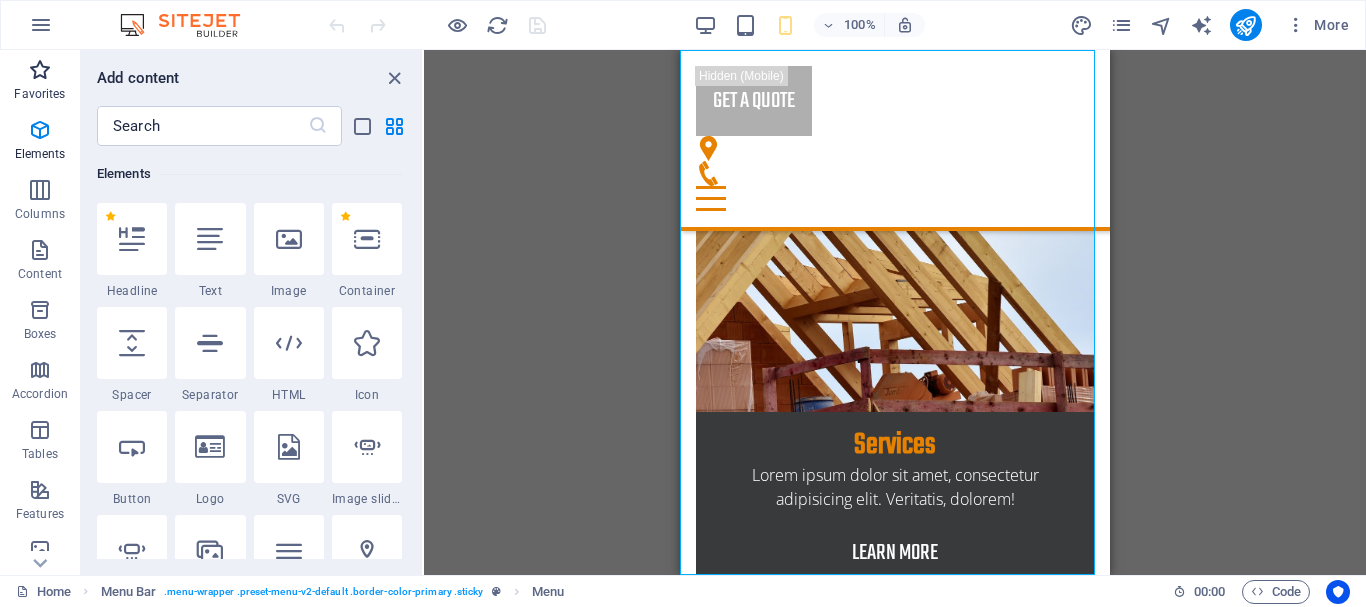 click on "Favorites" at bounding box center (40, 82) 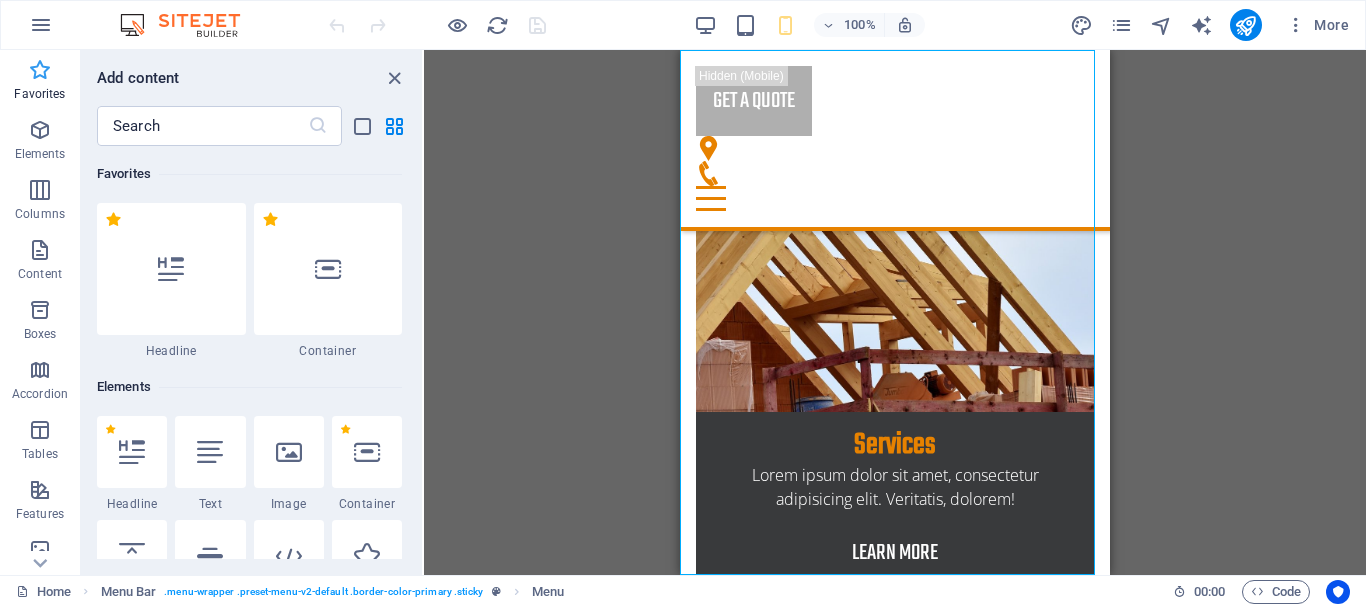 scroll, scrollTop: 0, scrollLeft: 0, axis: both 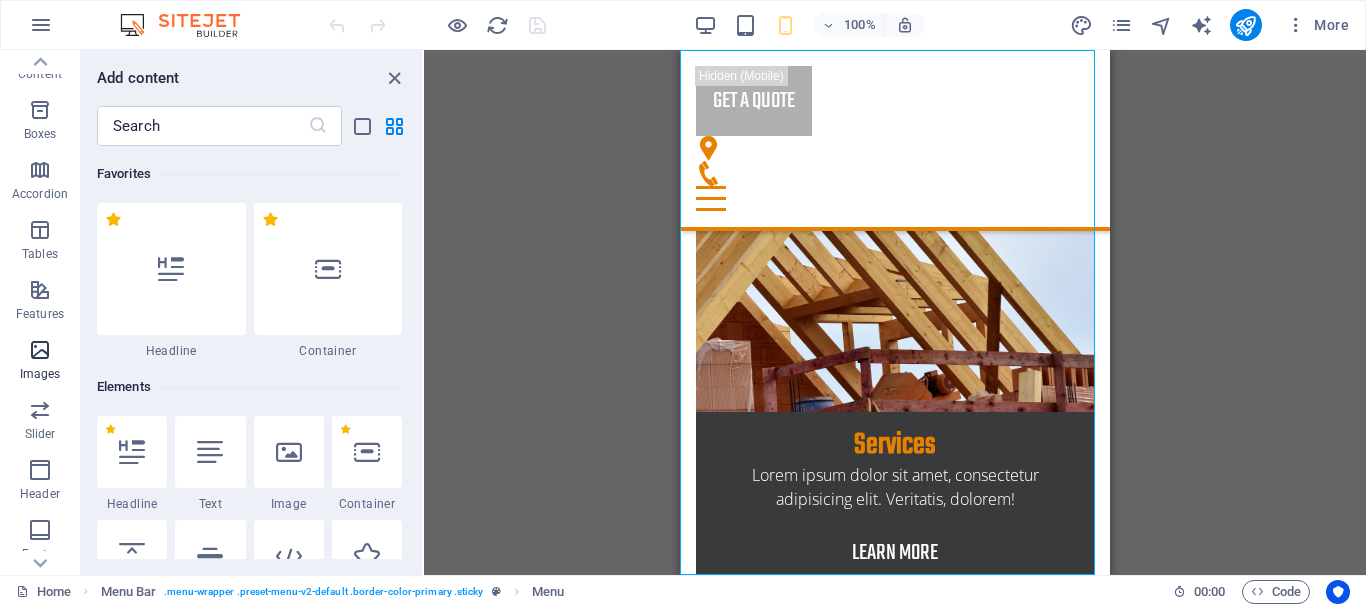 click at bounding box center (40, 350) 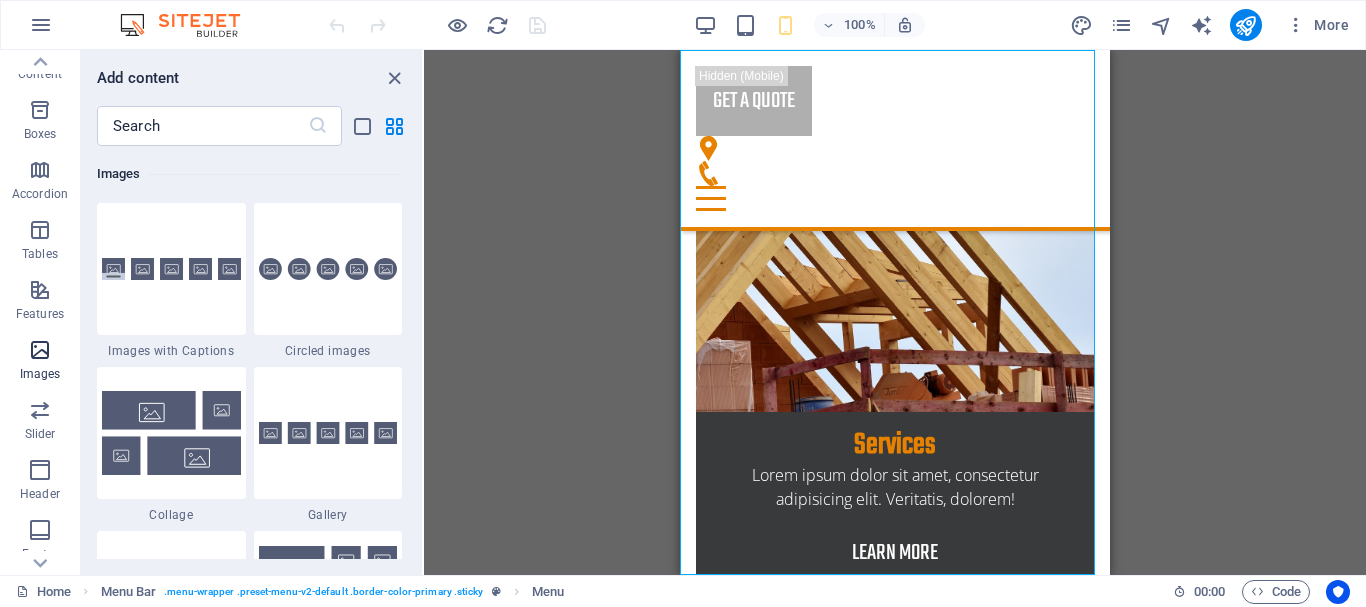 scroll, scrollTop: 10140, scrollLeft: 0, axis: vertical 